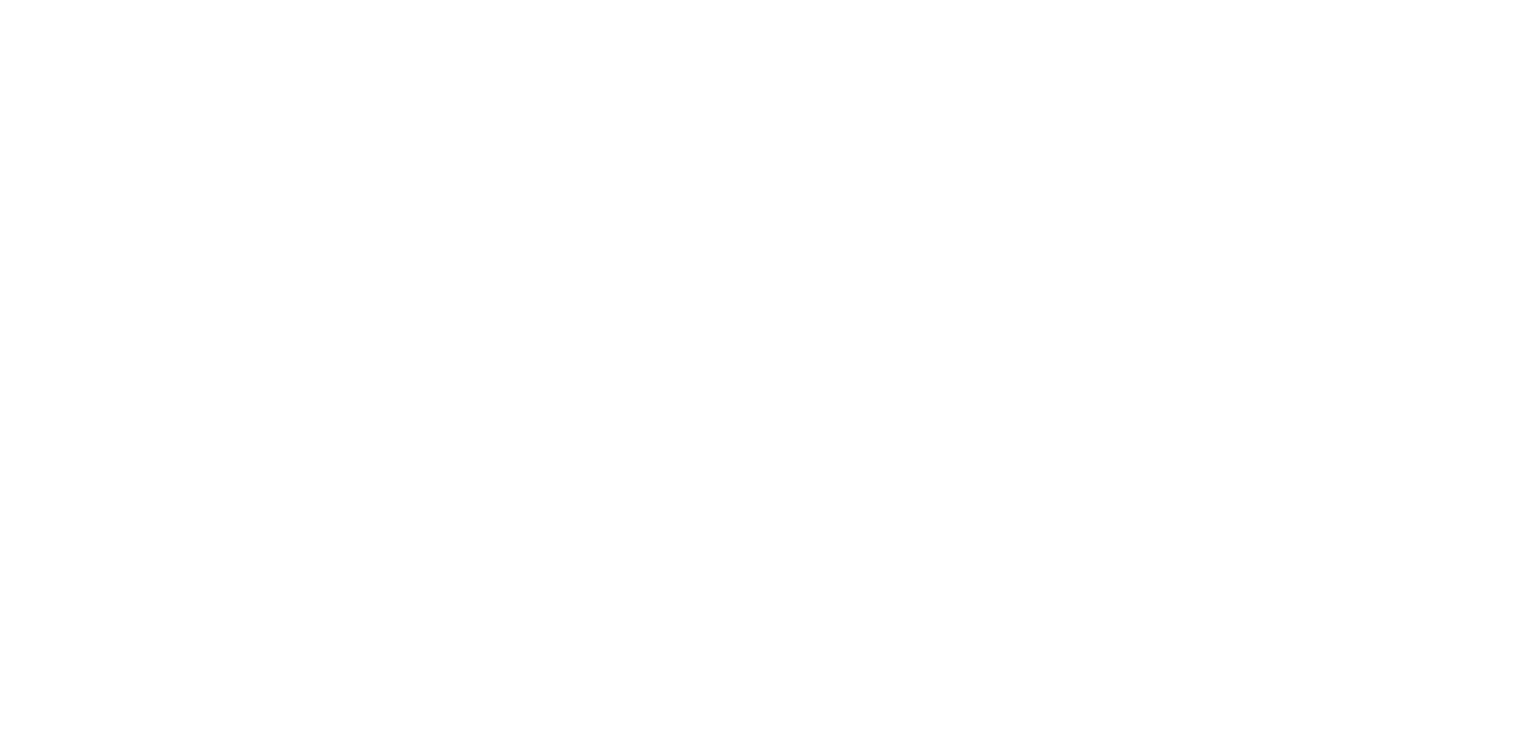 scroll, scrollTop: 0, scrollLeft: 0, axis: both 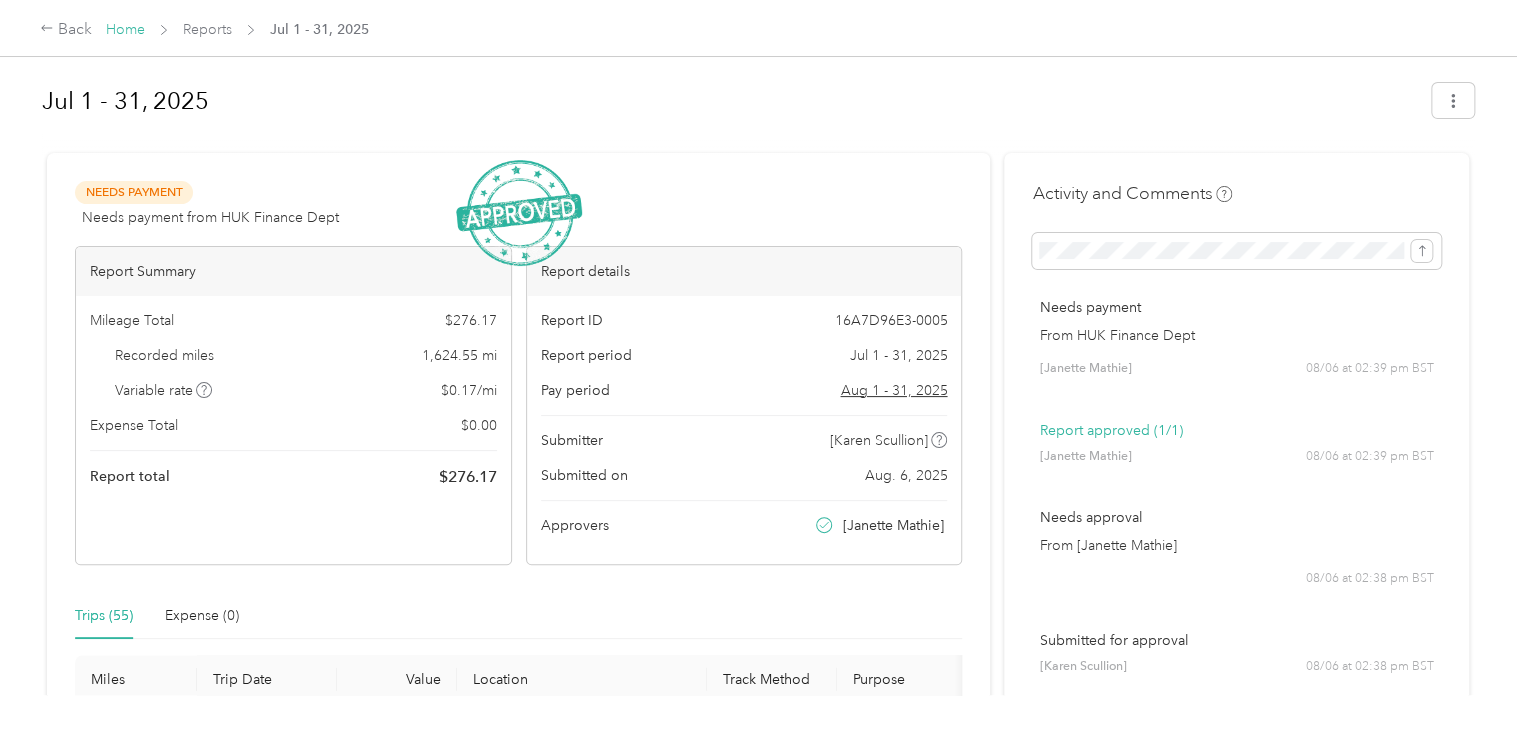 click on "Home" at bounding box center [125, 29] 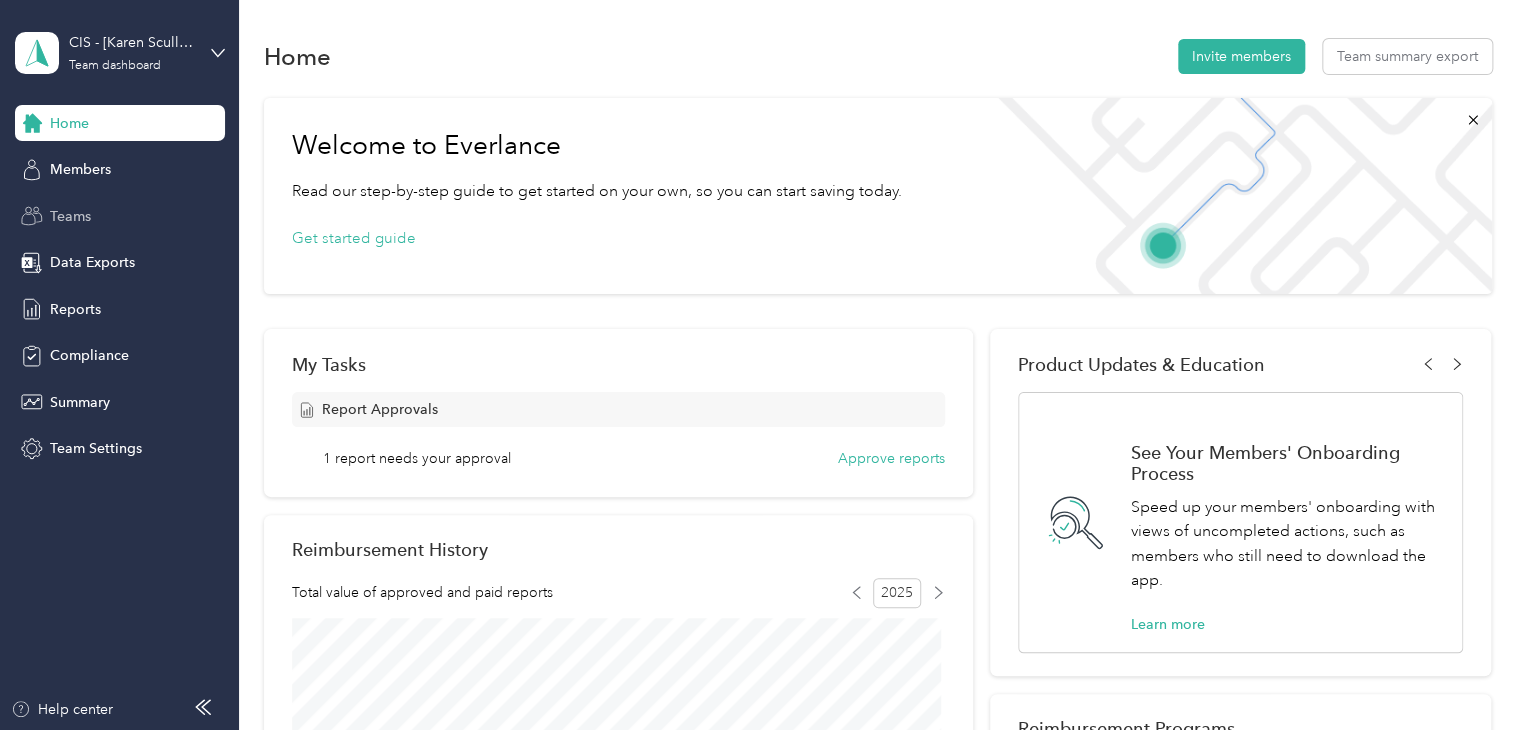 click on "Teams" at bounding box center (70, 216) 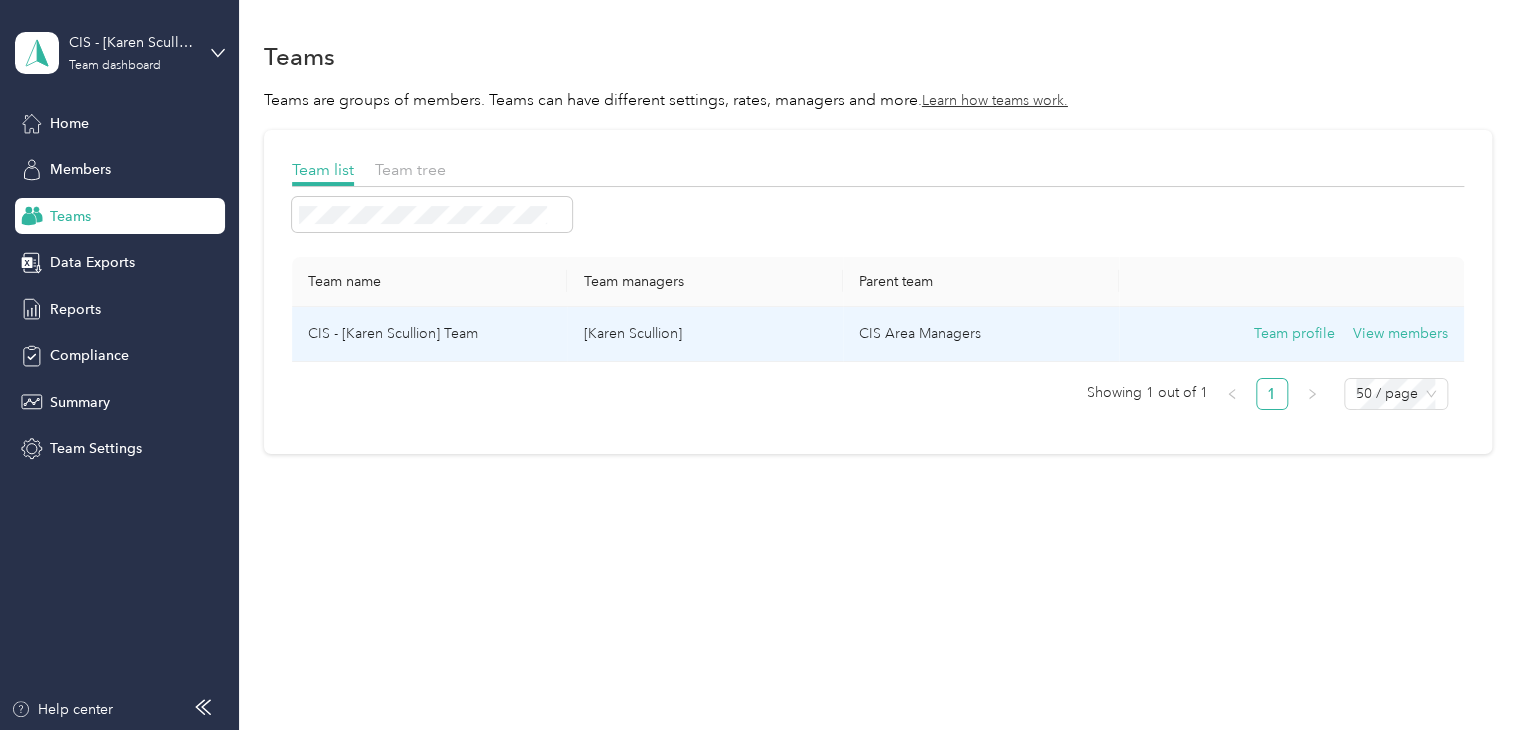 click on "CIS - [NAME] [NAME] Team" at bounding box center [430, 334] 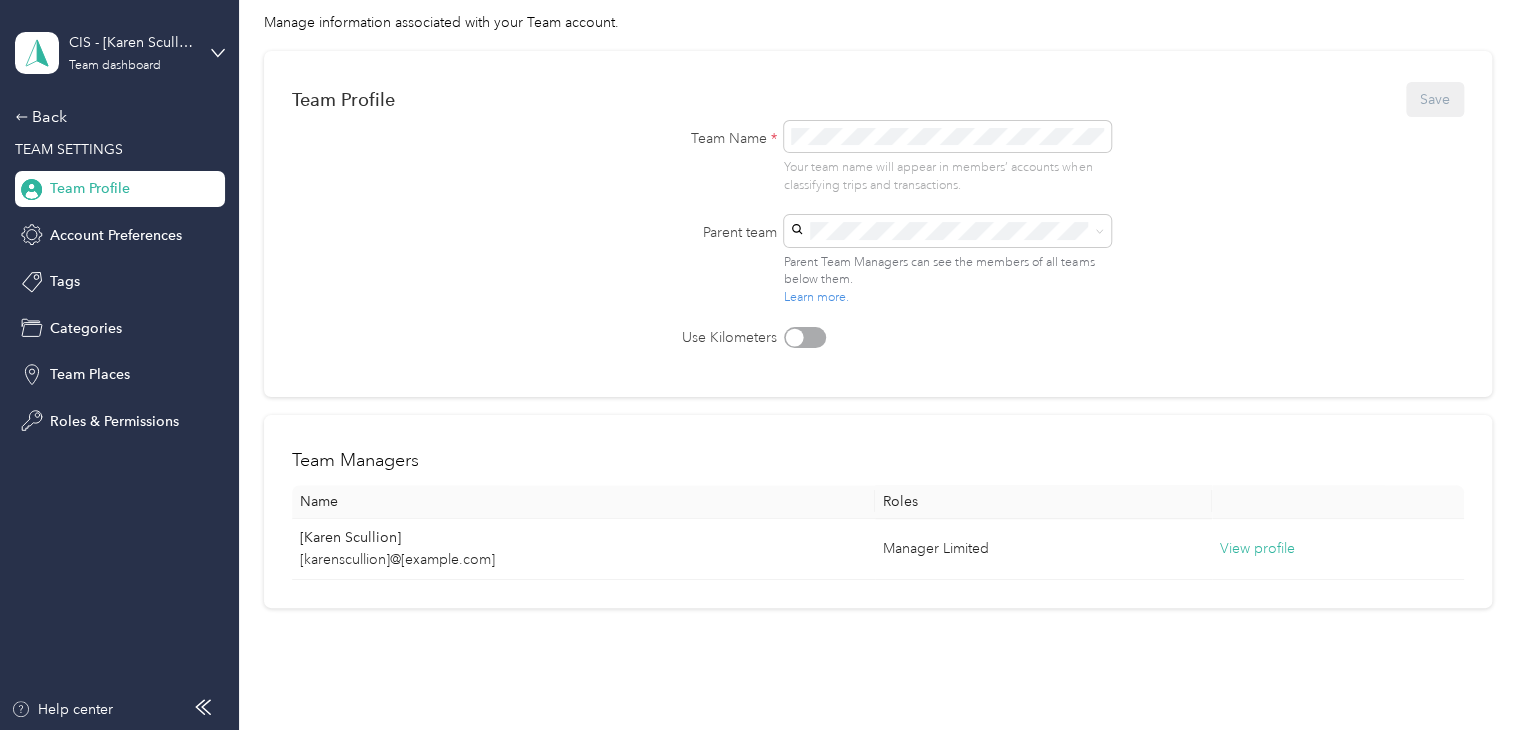 scroll, scrollTop: 197, scrollLeft: 0, axis: vertical 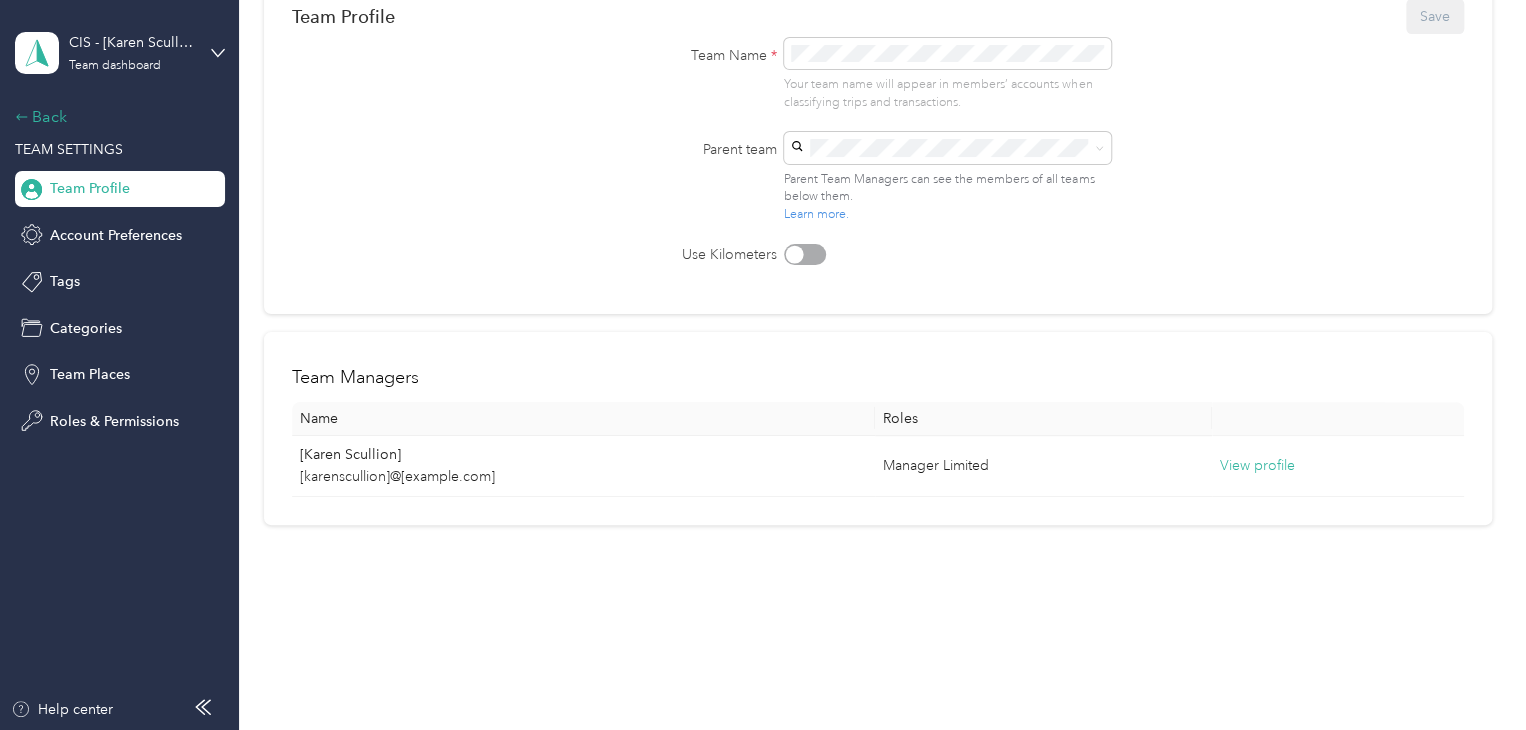click on "Back" at bounding box center (115, 117) 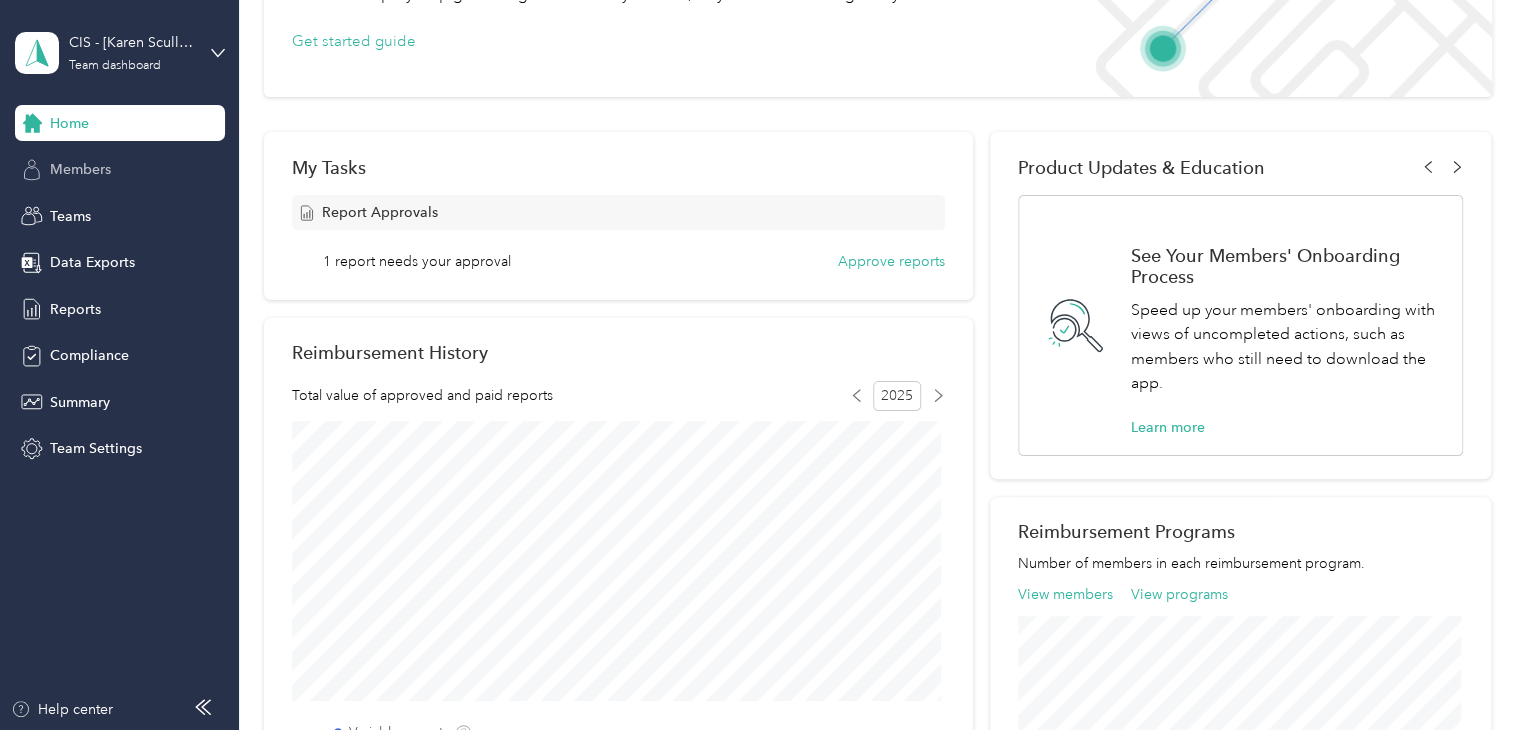 click on "Members" at bounding box center (80, 169) 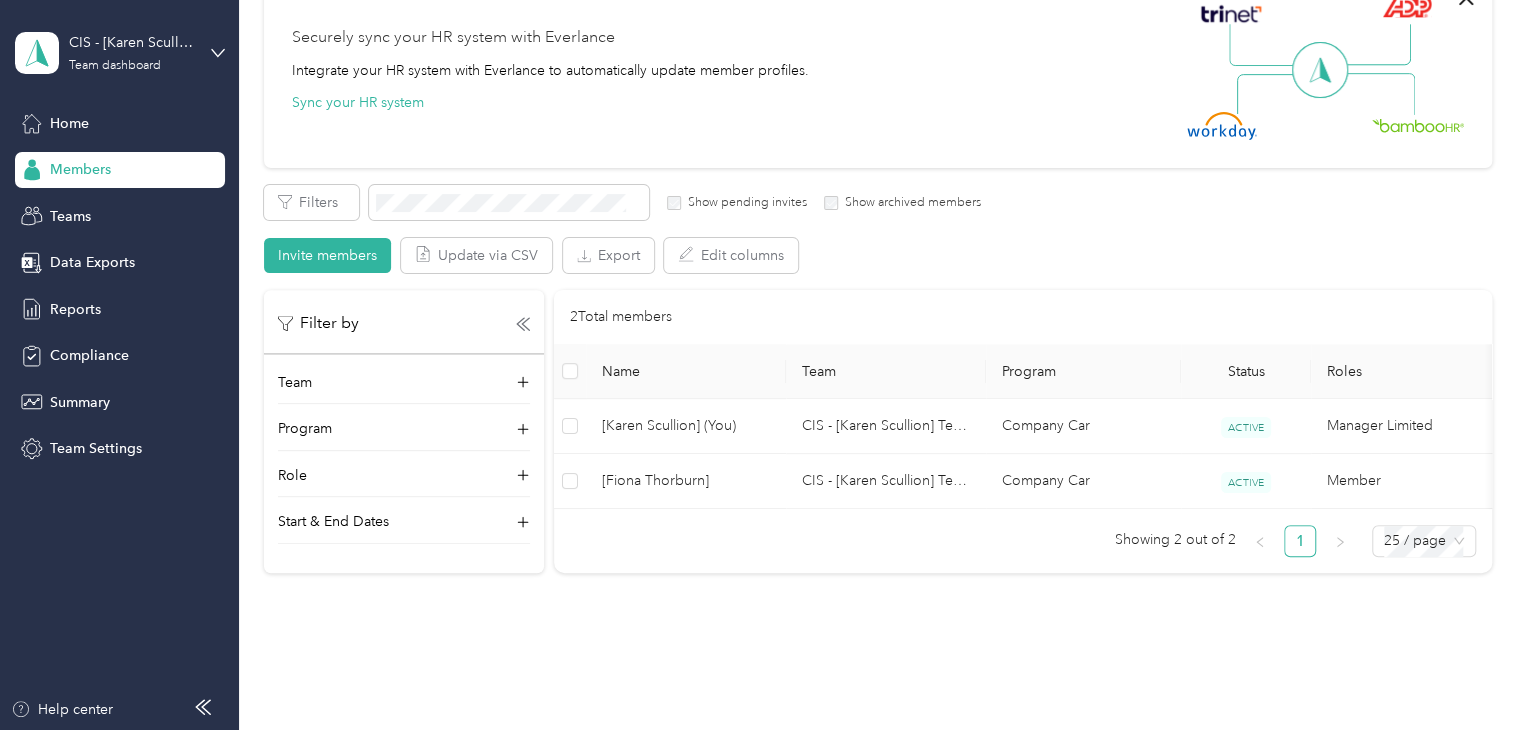 scroll, scrollTop: 200, scrollLeft: 0, axis: vertical 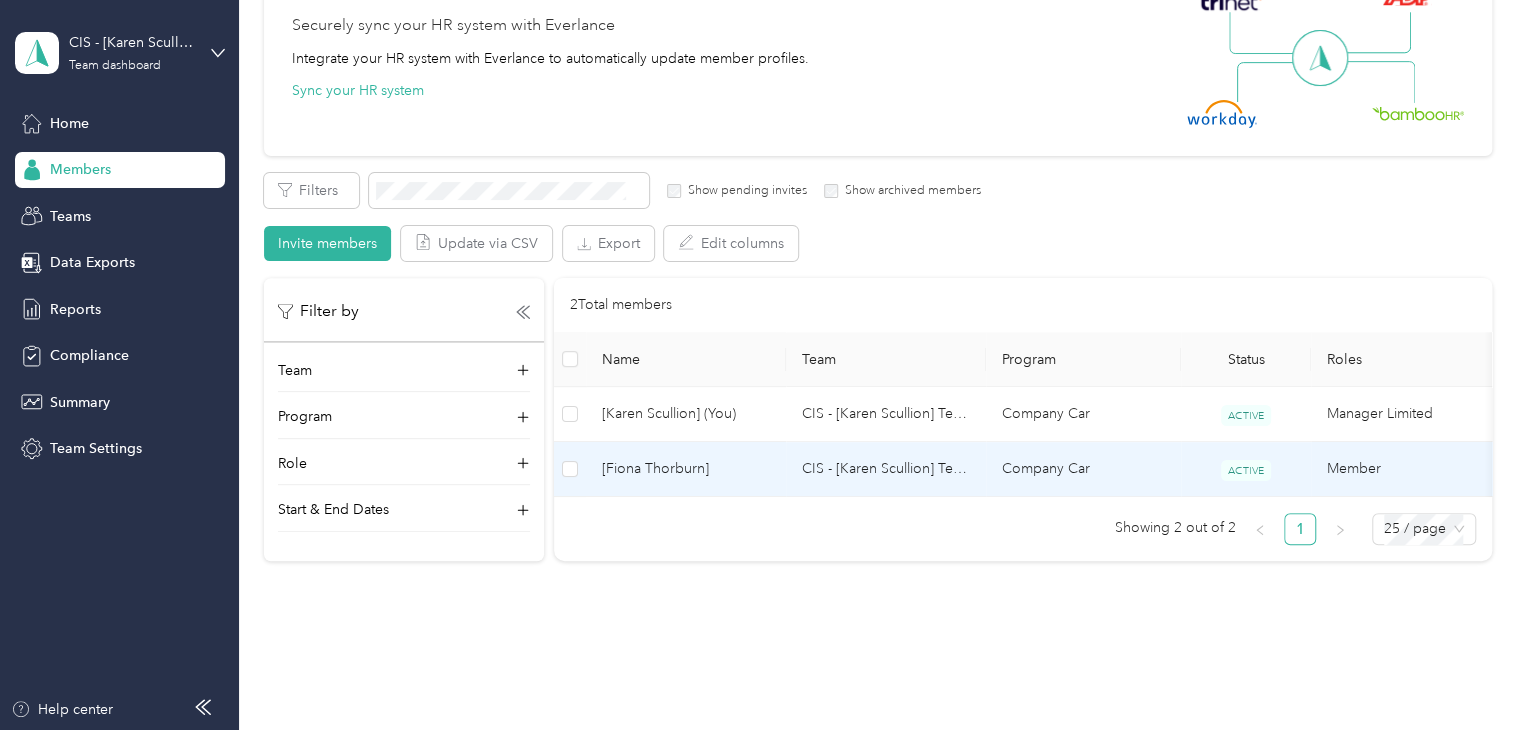 click on "Member" at bounding box center [1411, 469] 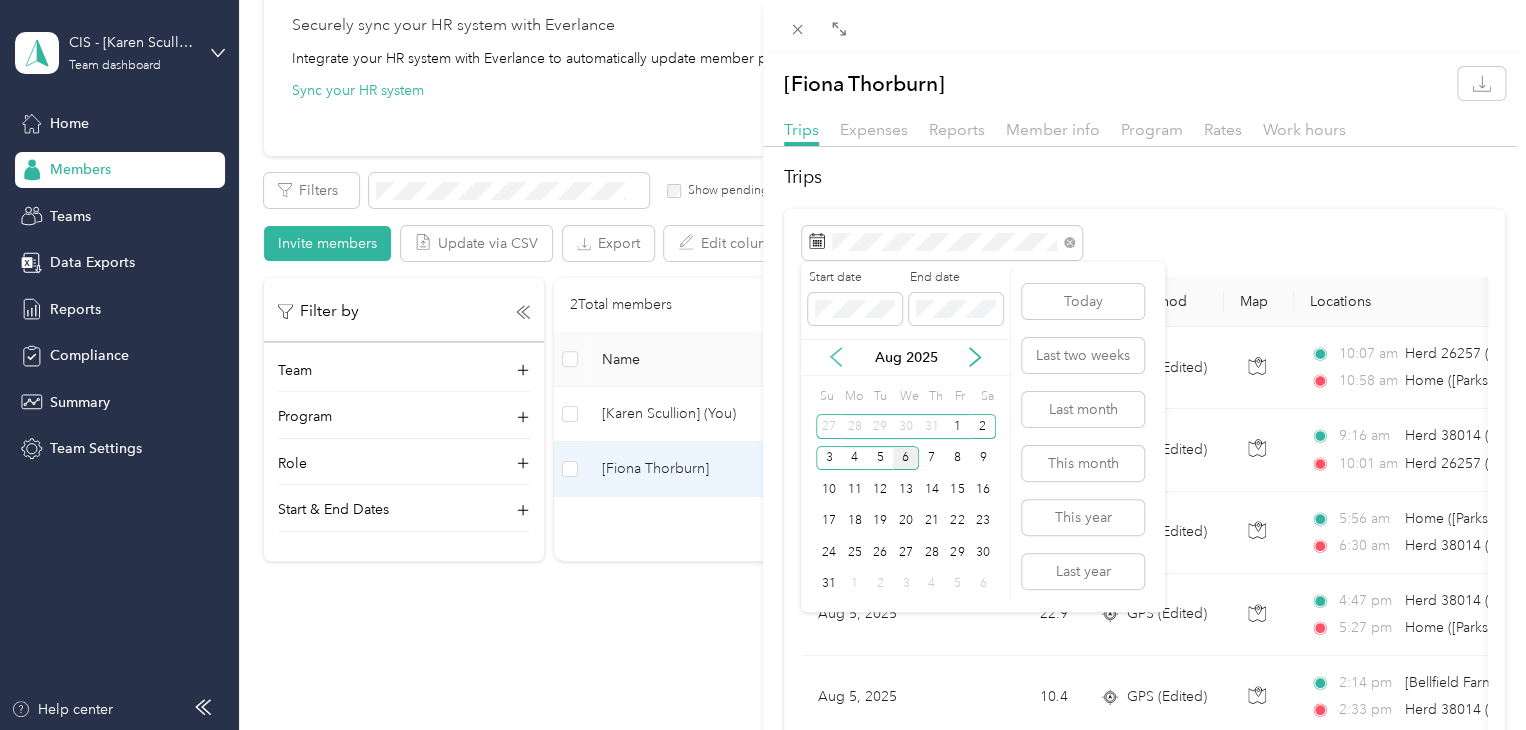 click 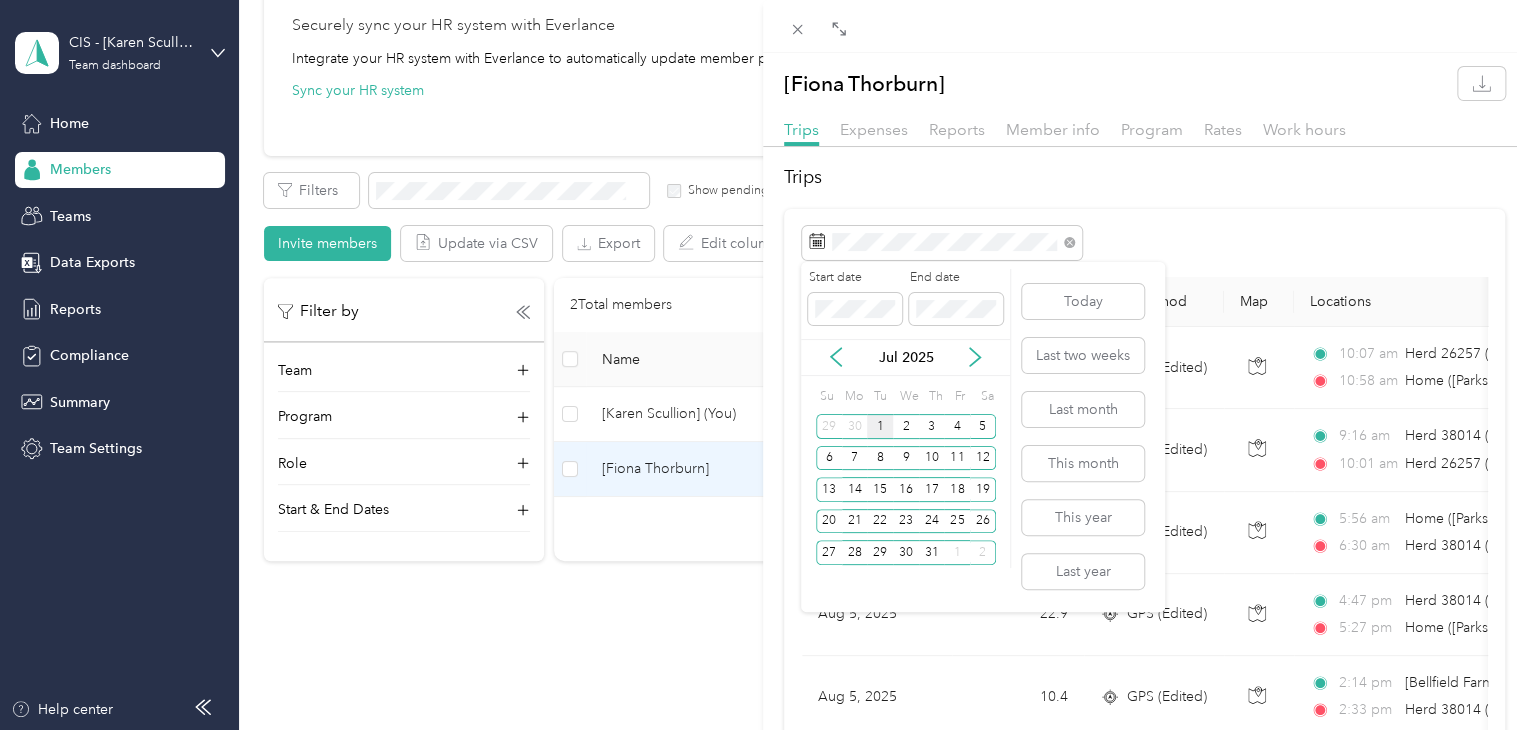 click on "1" at bounding box center (880, 426) 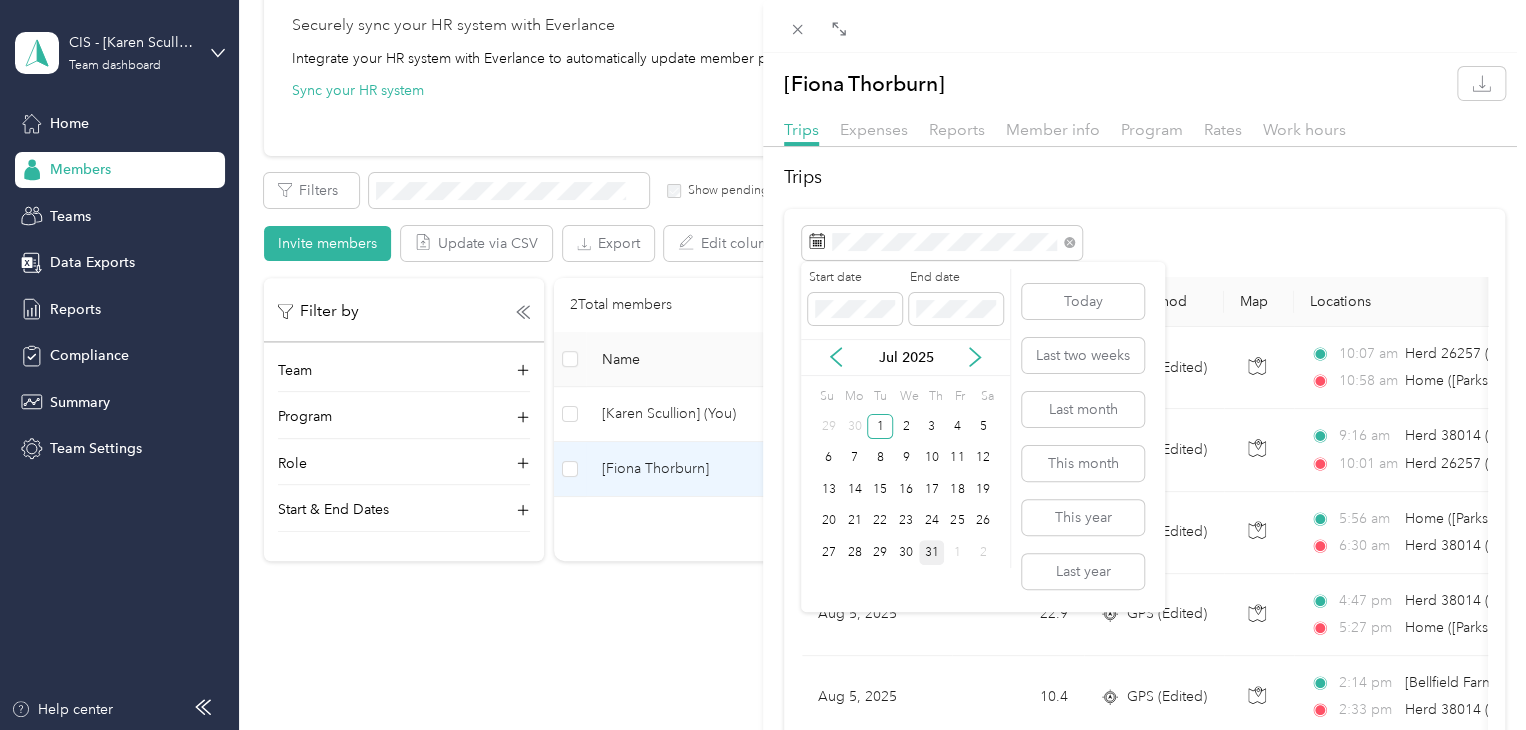 click on "31" at bounding box center [932, 552] 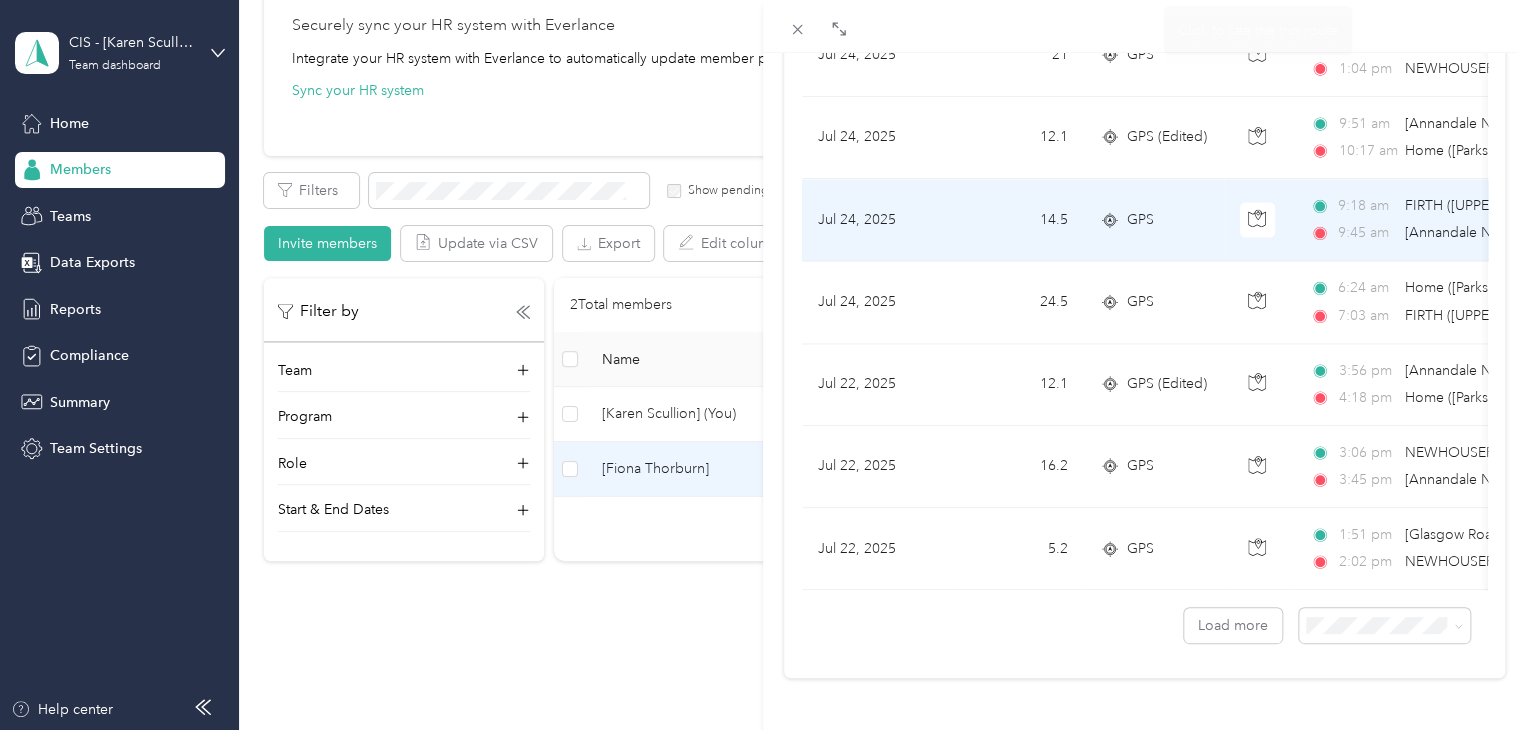scroll, scrollTop: 1818, scrollLeft: 0, axis: vertical 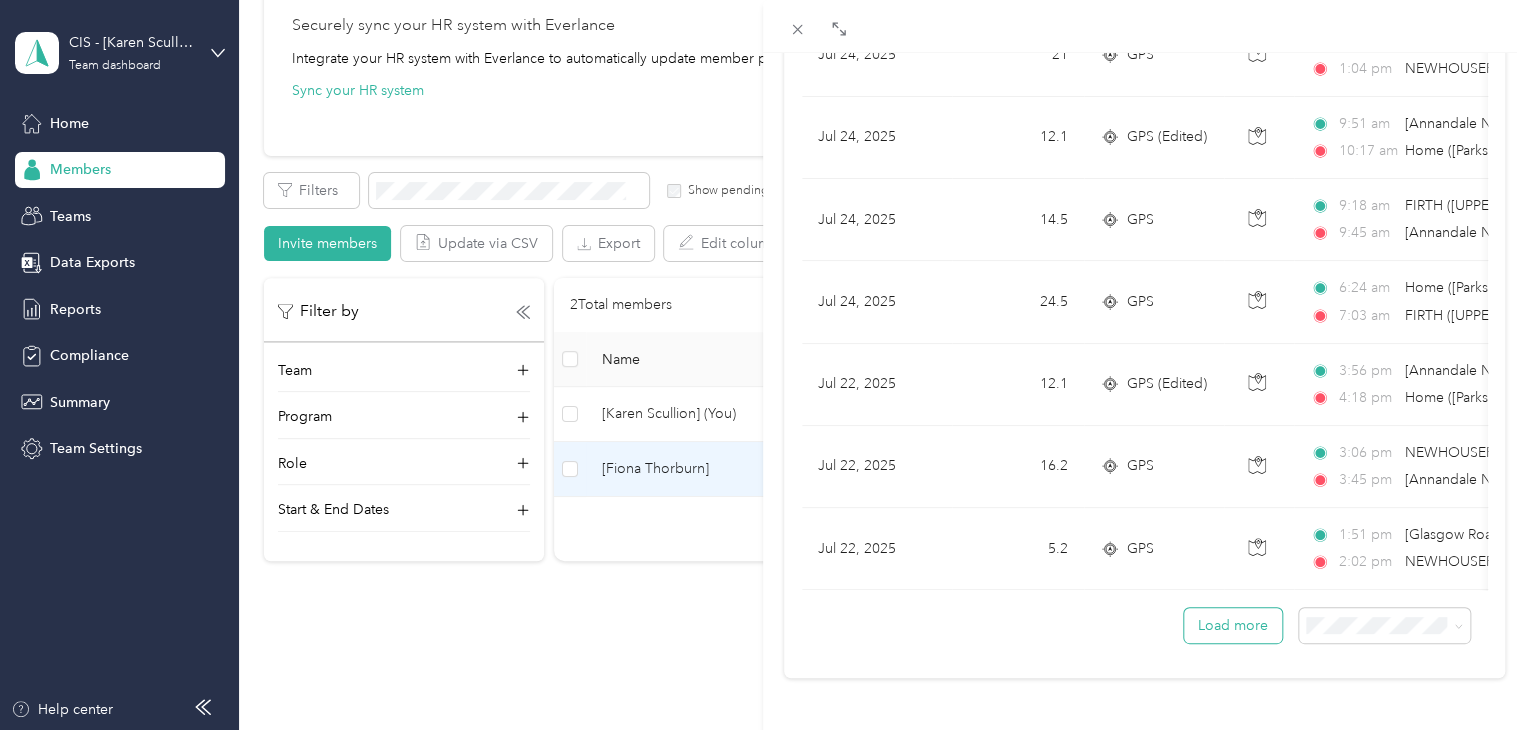 click on "Load more" at bounding box center [1233, 625] 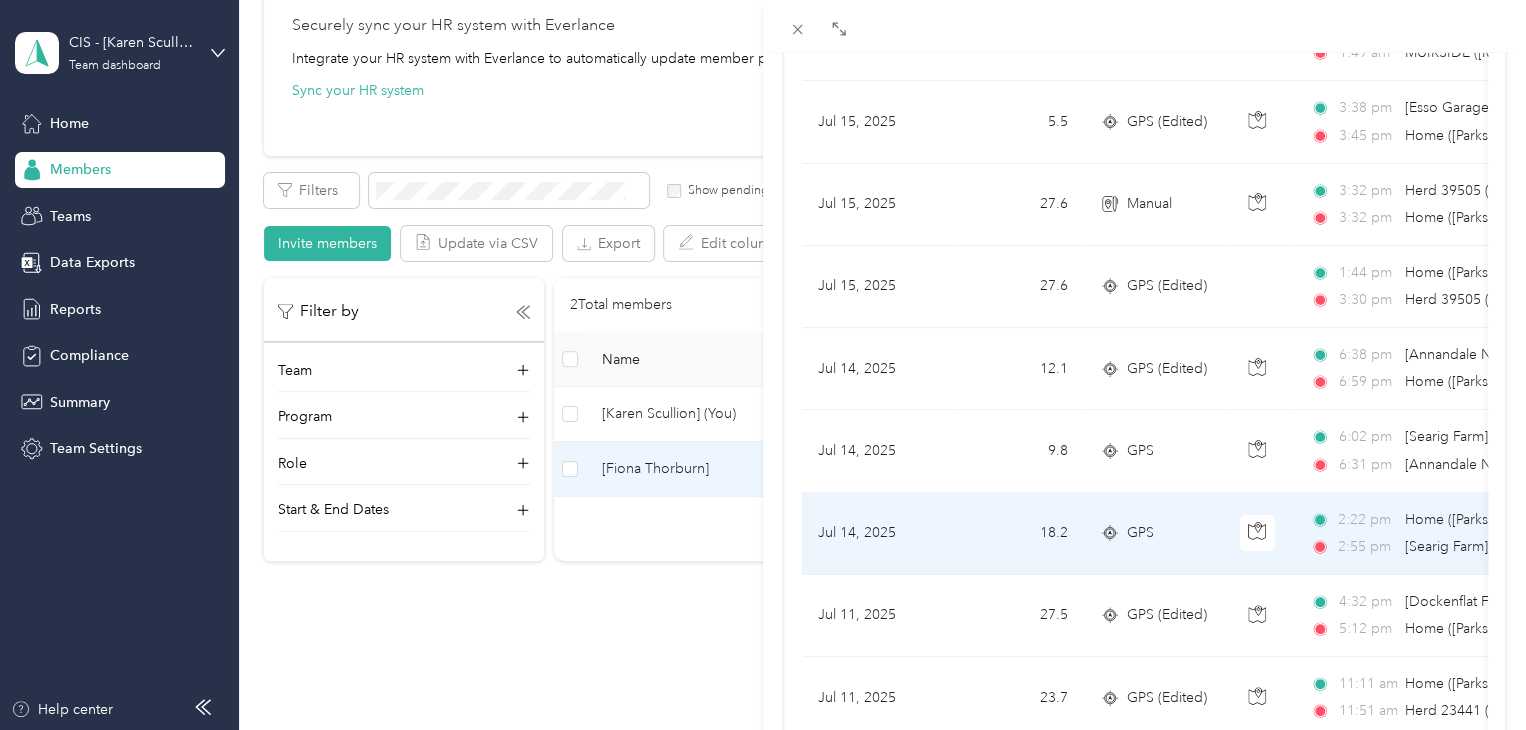 scroll, scrollTop: 3869, scrollLeft: 0, axis: vertical 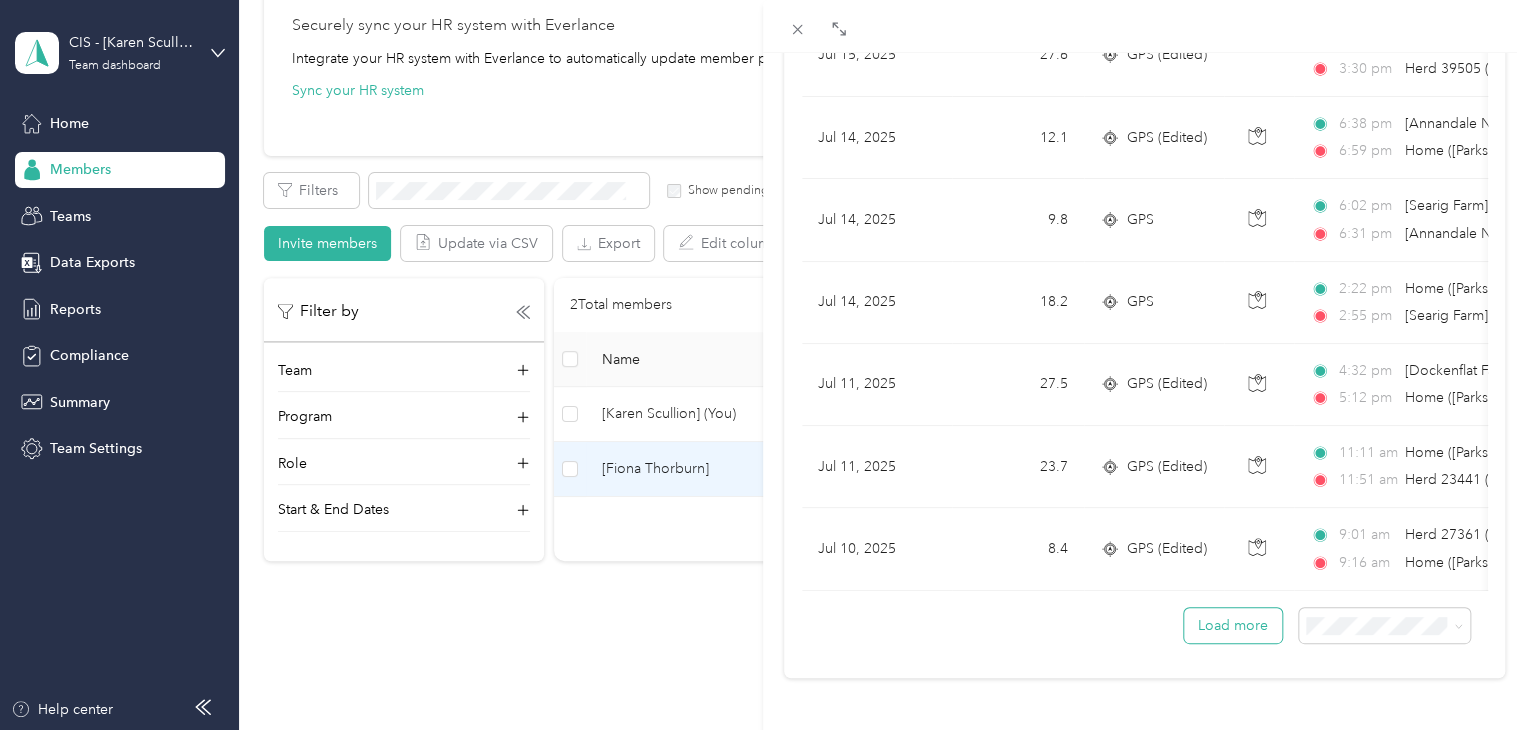 click on "Load more" at bounding box center [1233, 625] 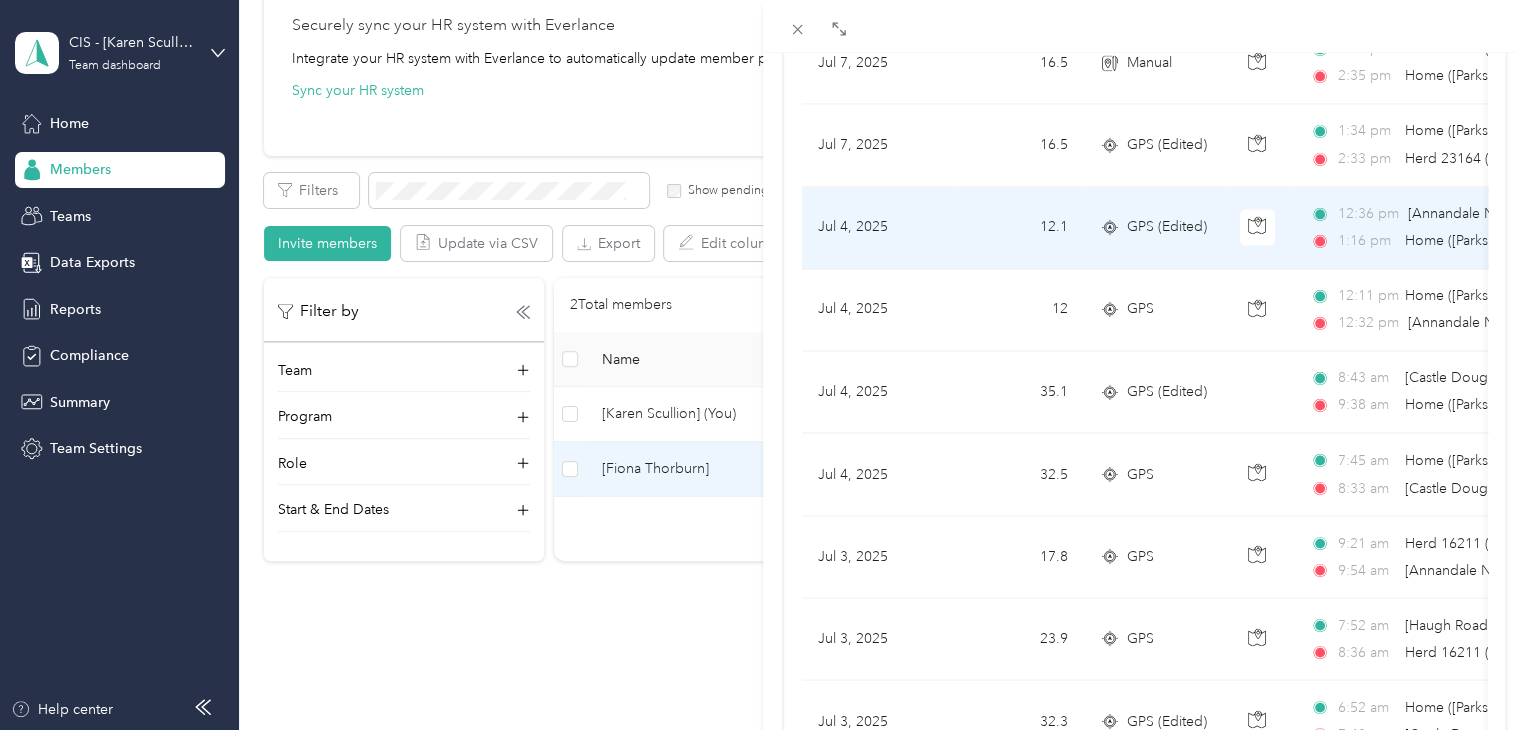 scroll, scrollTop: 5920, scrollLeft: 0, axis: vertical 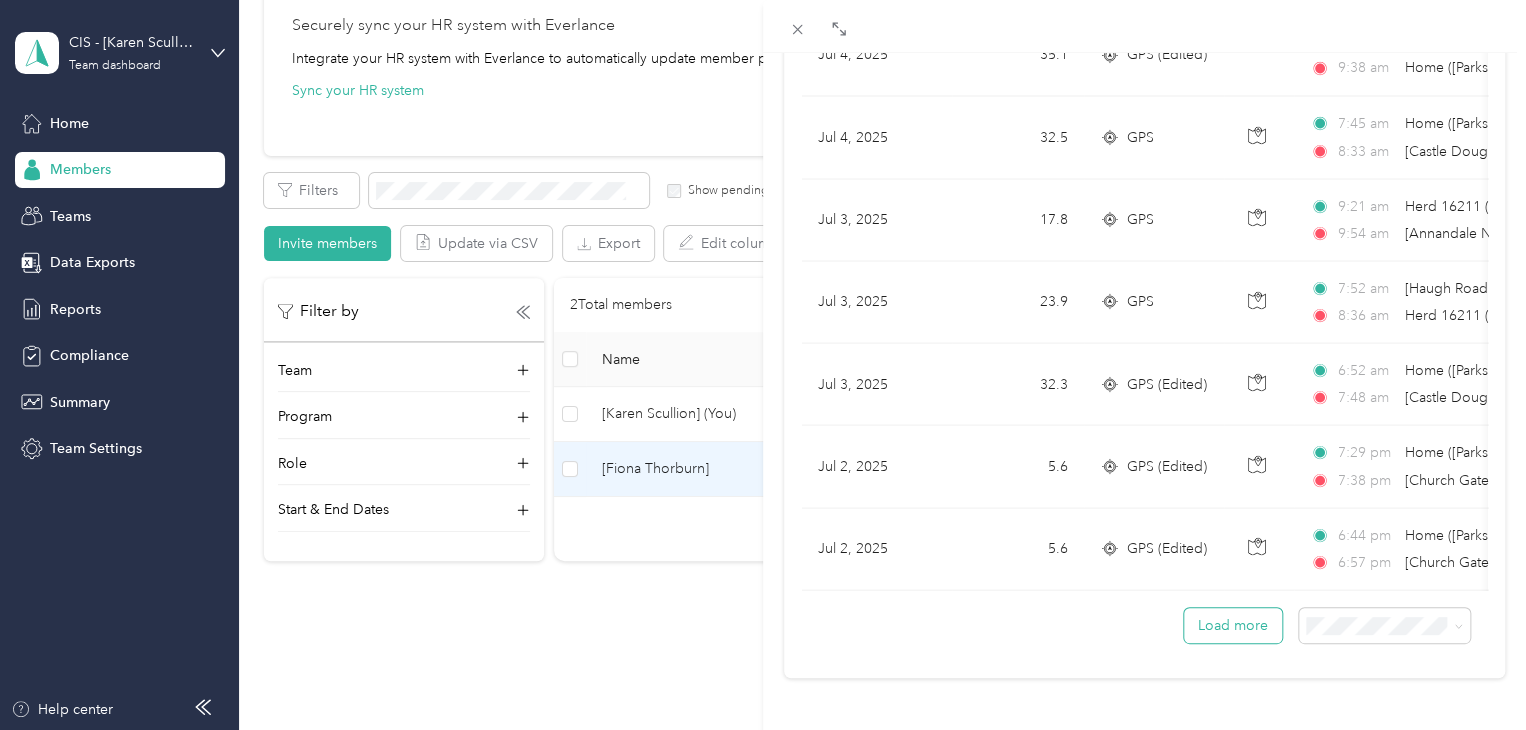 click on "Load more" at bounding box center (1233, 625) 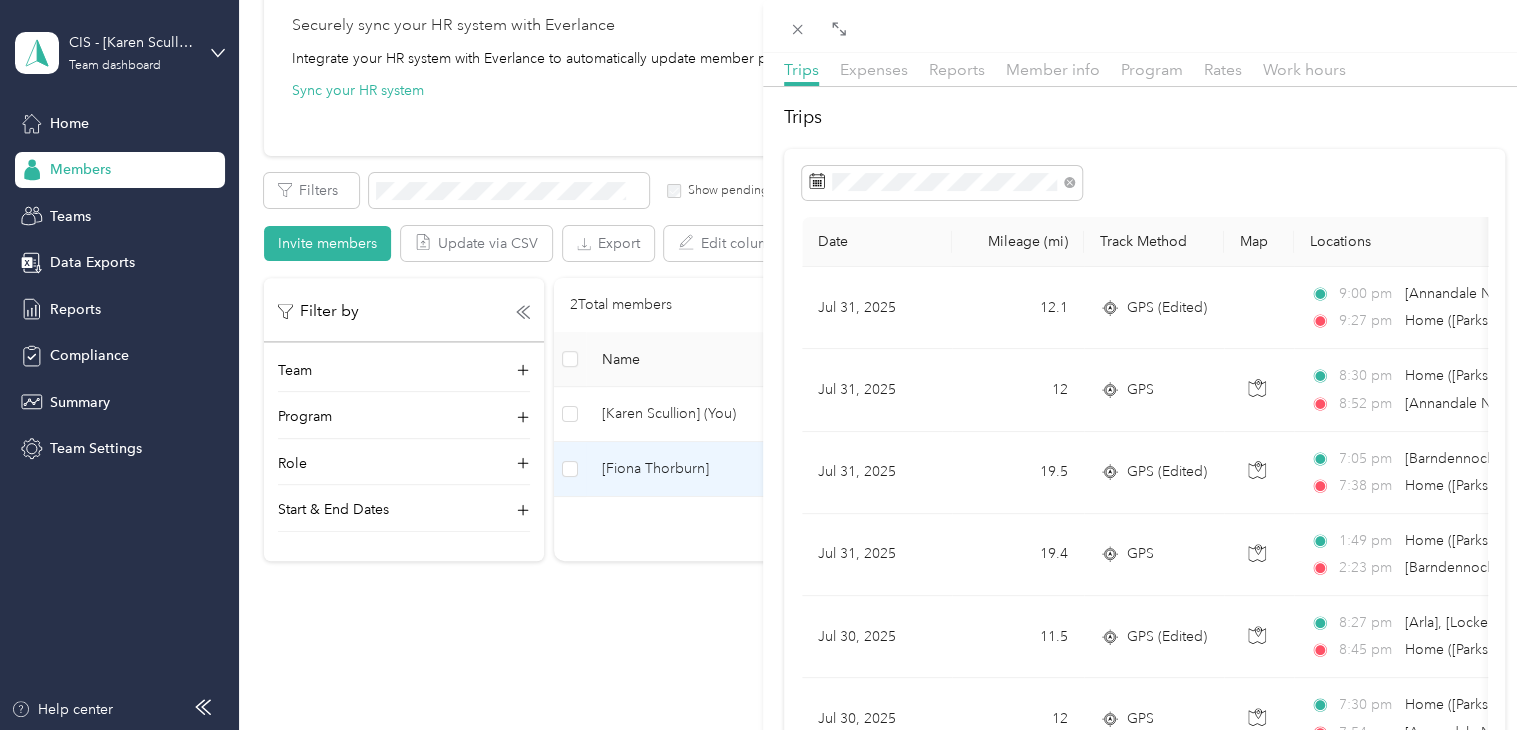 scroll, scrollTop: 0, scrollLeft: 0, axis: both 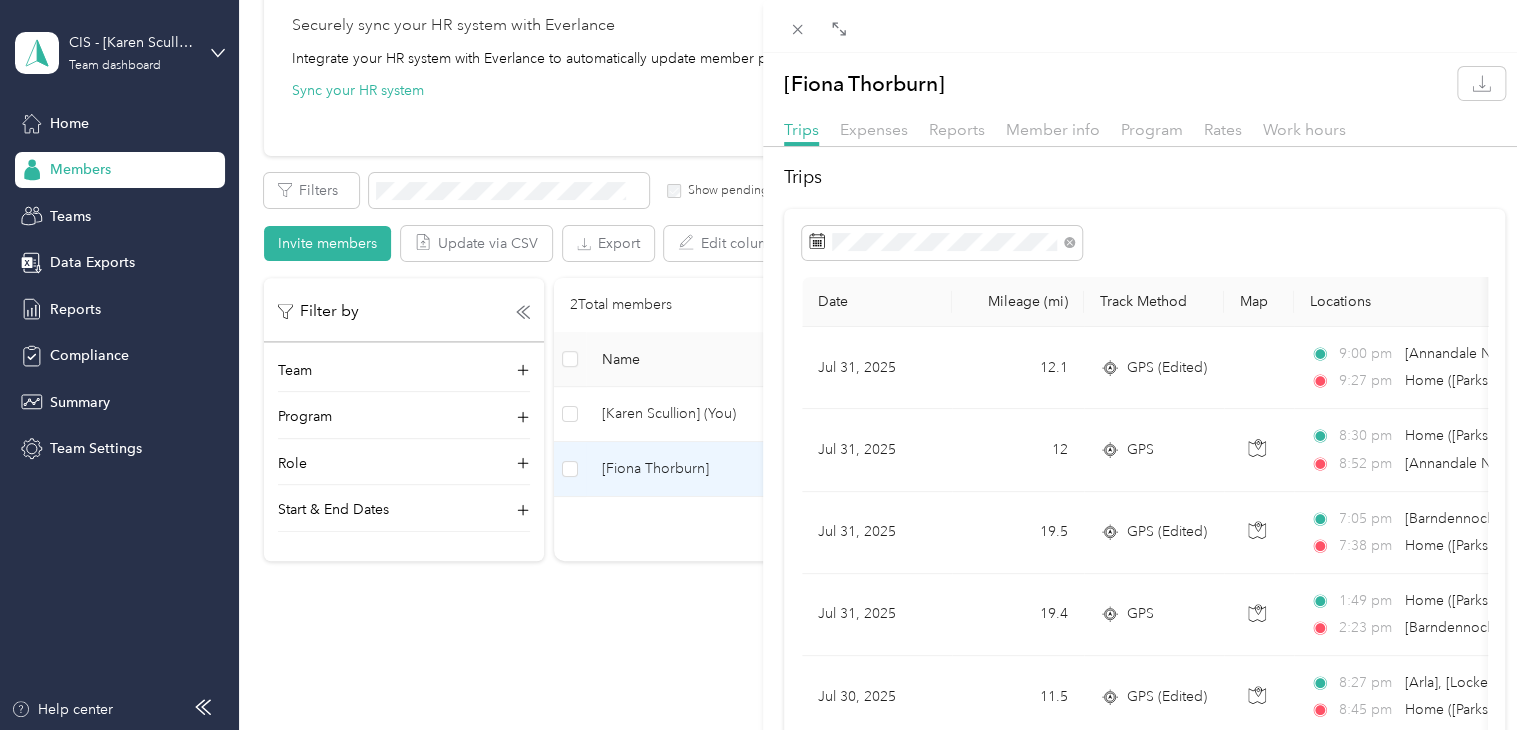 click on "Mileage (mi)" at bounding box center (1018, 302) 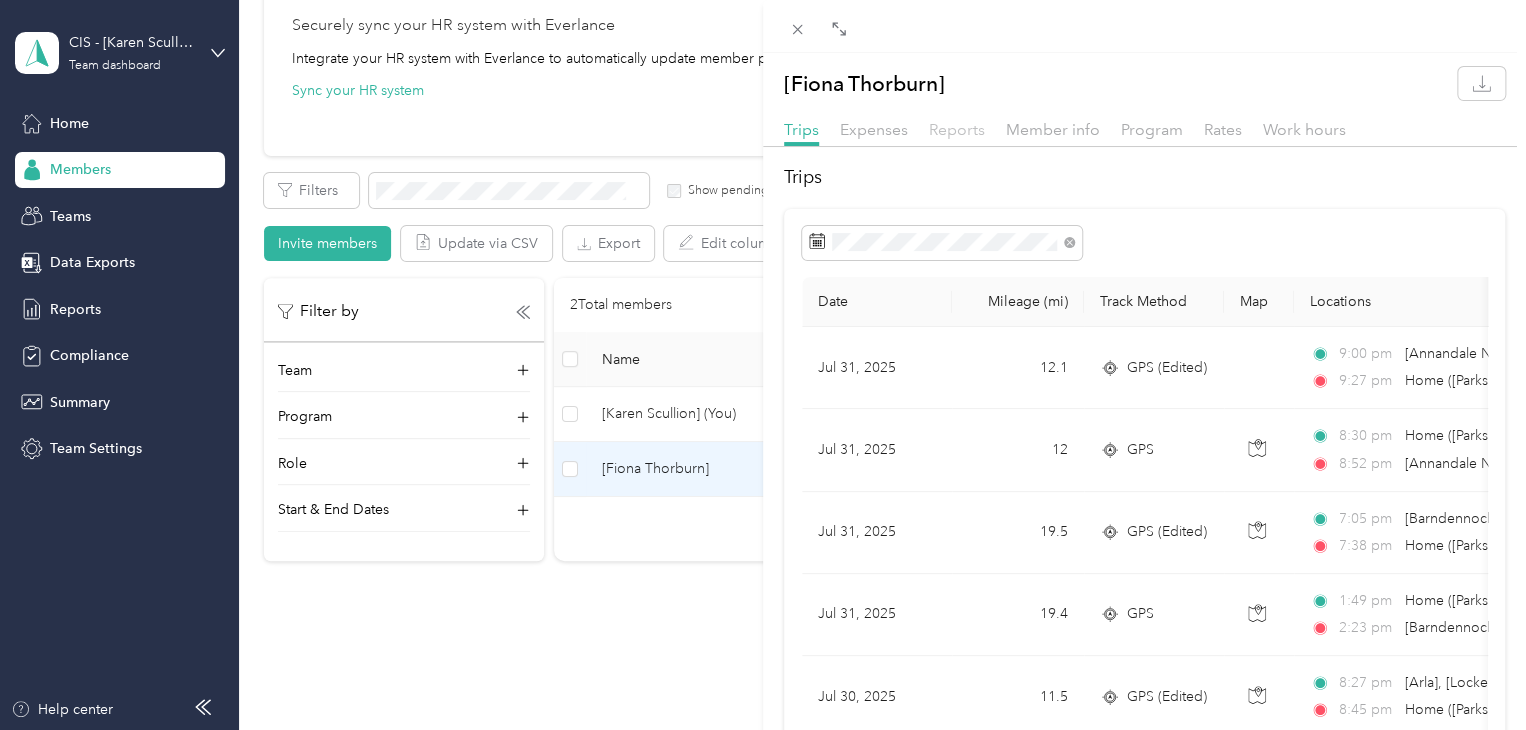click on "Reports" at bounding box center (957, 129) 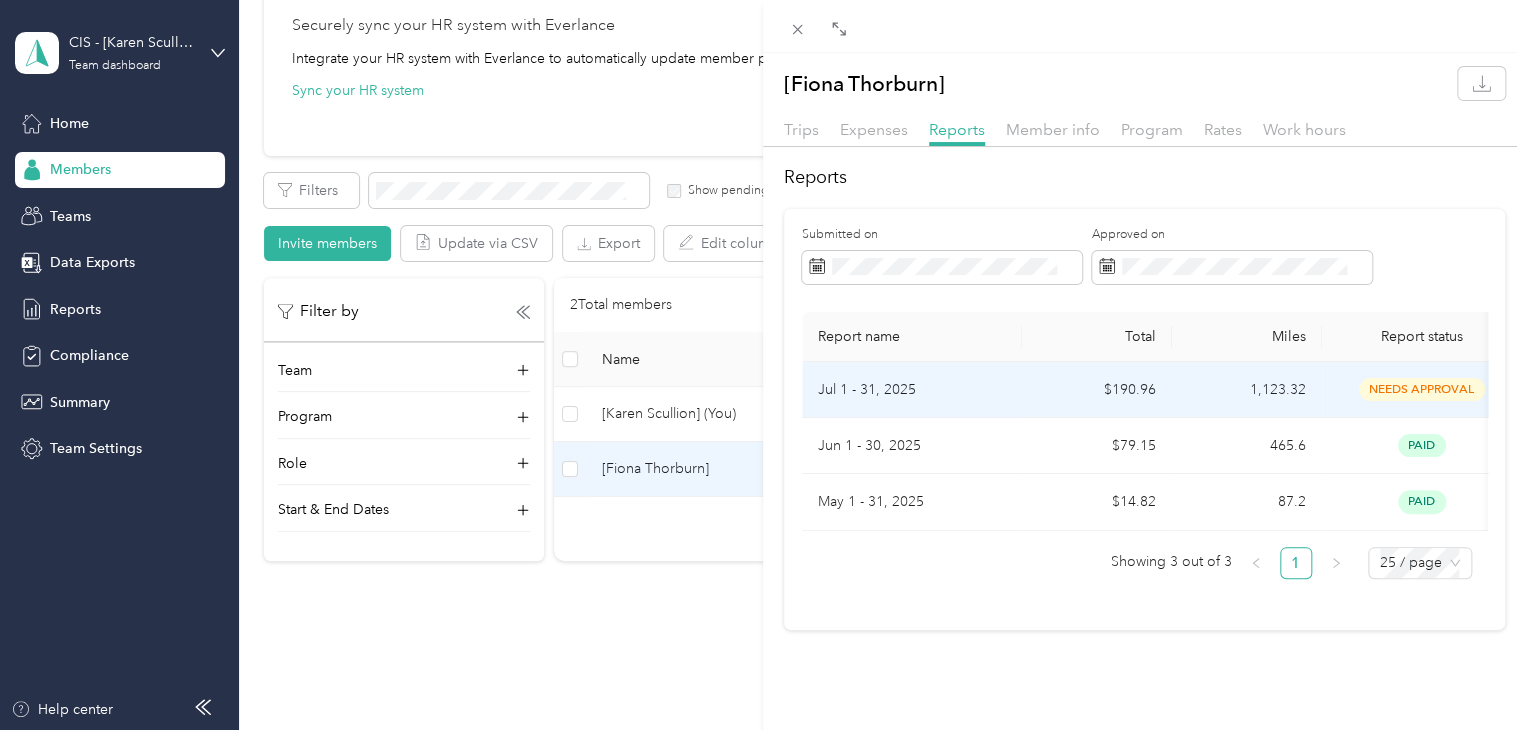 click on "Jul 1 - 31, 2025" at bounding box center [912, 390] 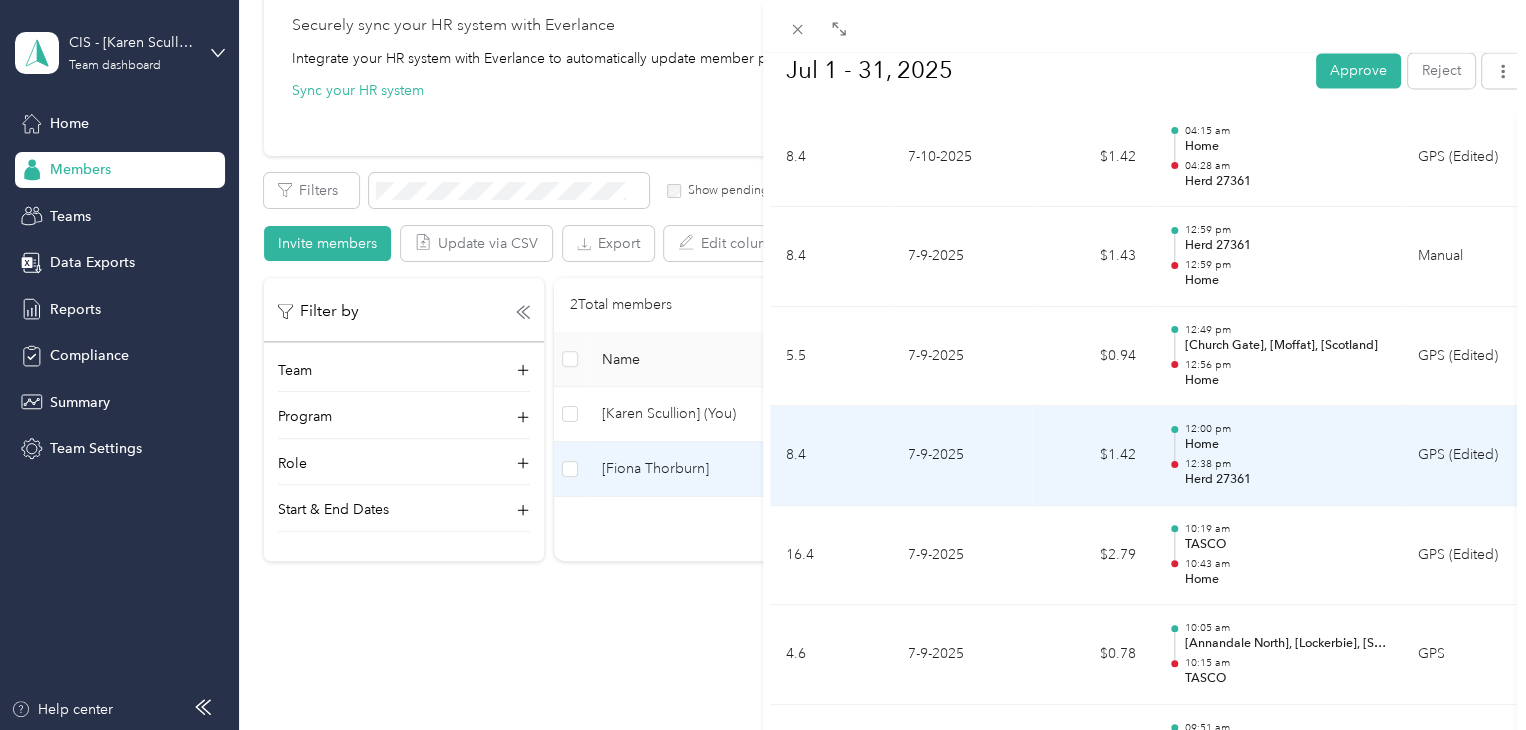 scroll, scrollTop: 5080, scrollLeft: 0, axis: vertical 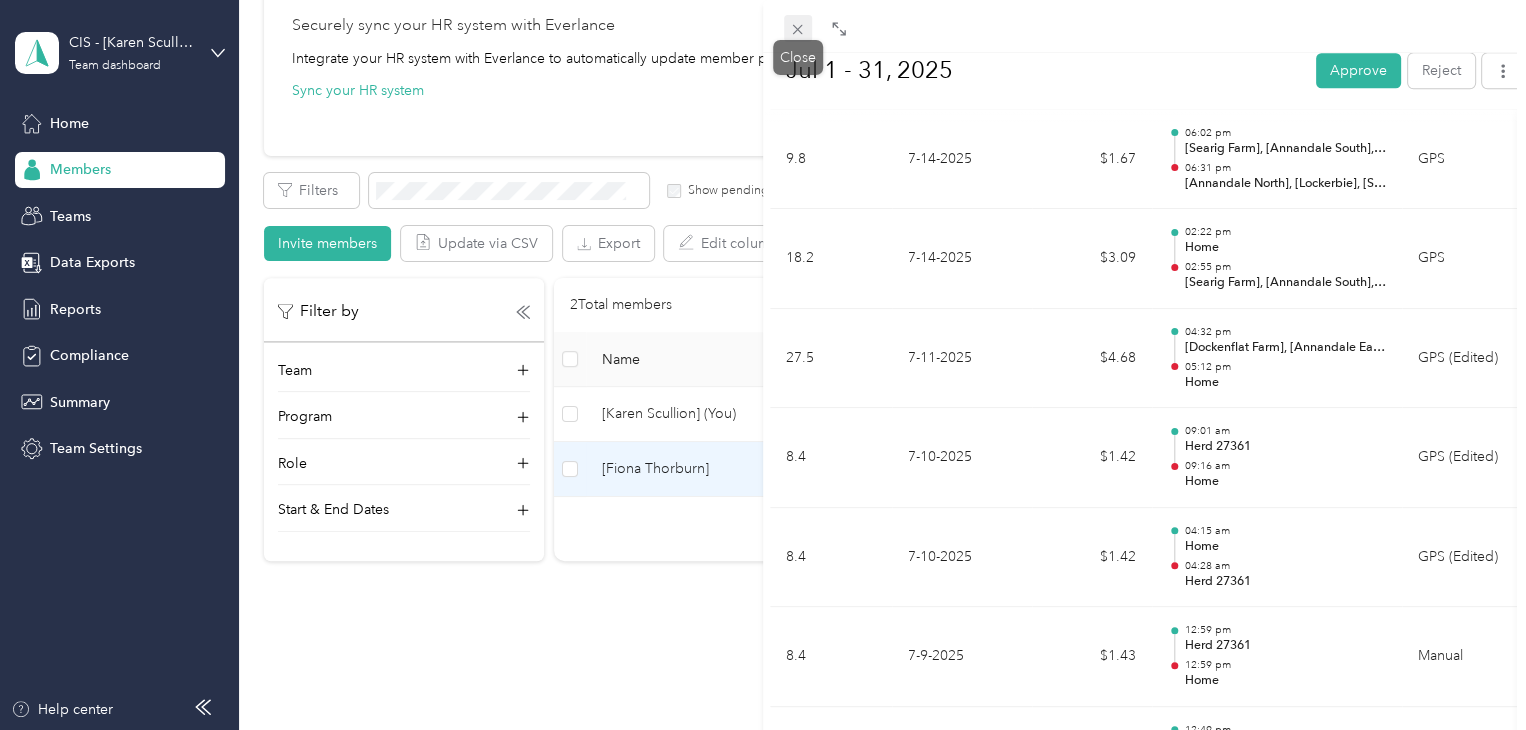 click 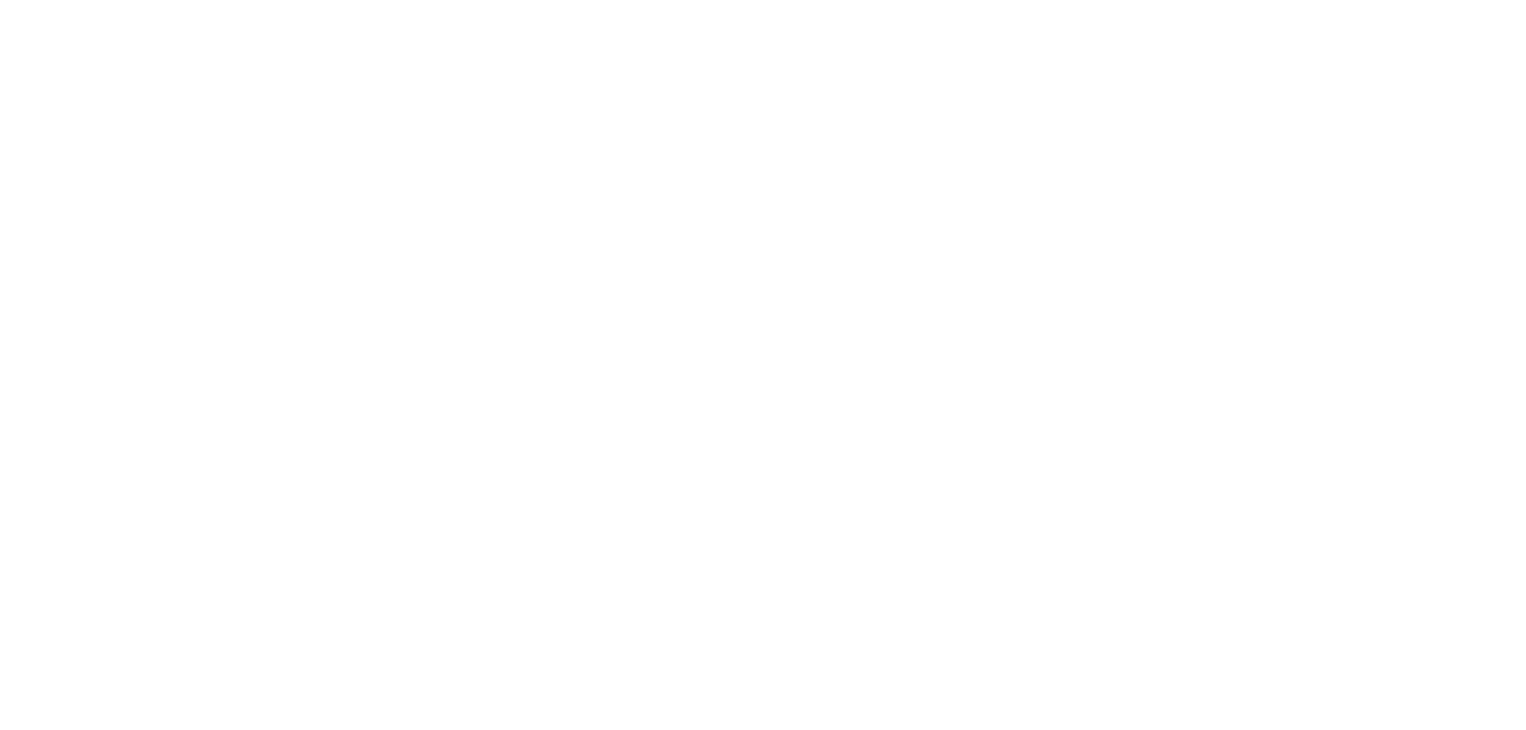 scroll, scrollTop: 0, scrollLeft: 0, axis: both 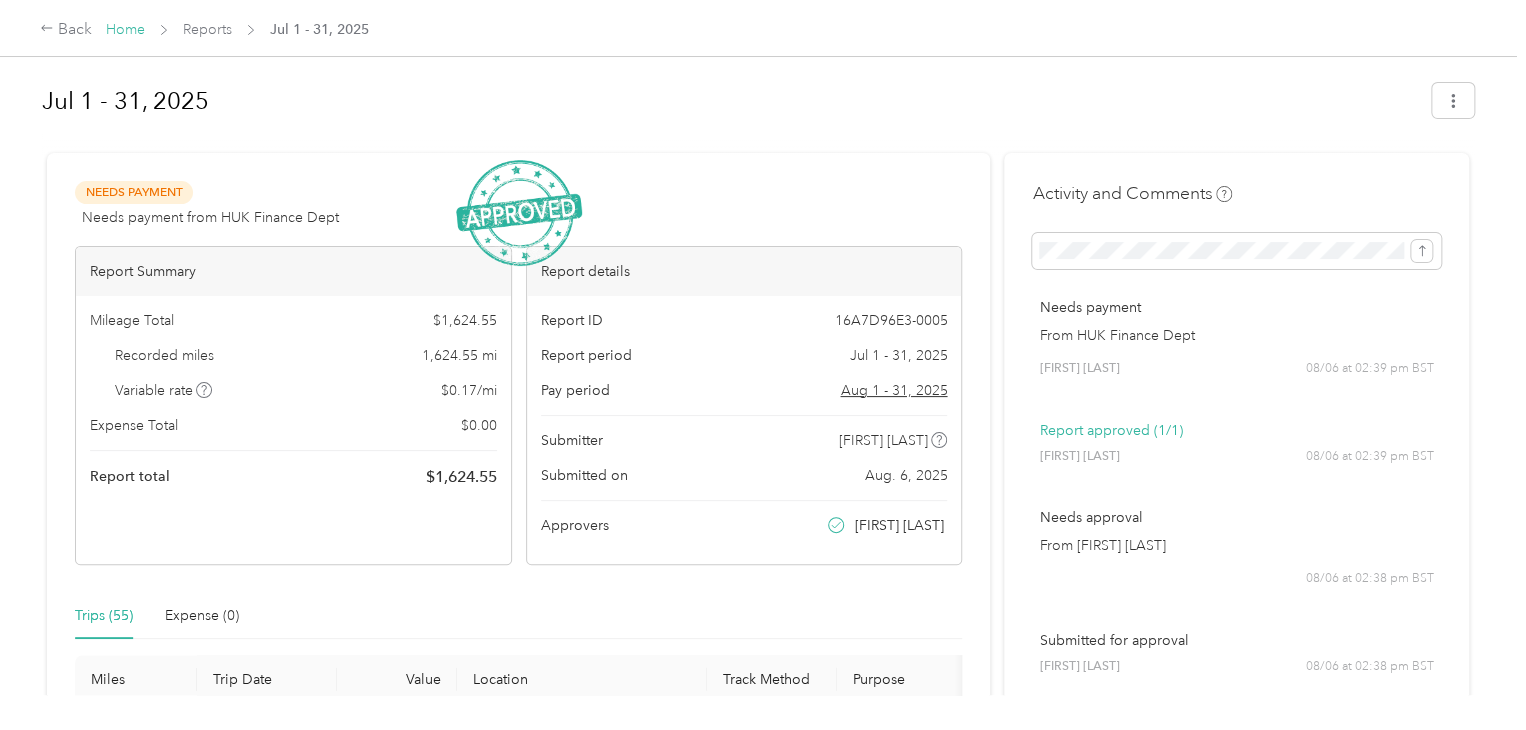 click on "Home" at bounding box center [125, 29] 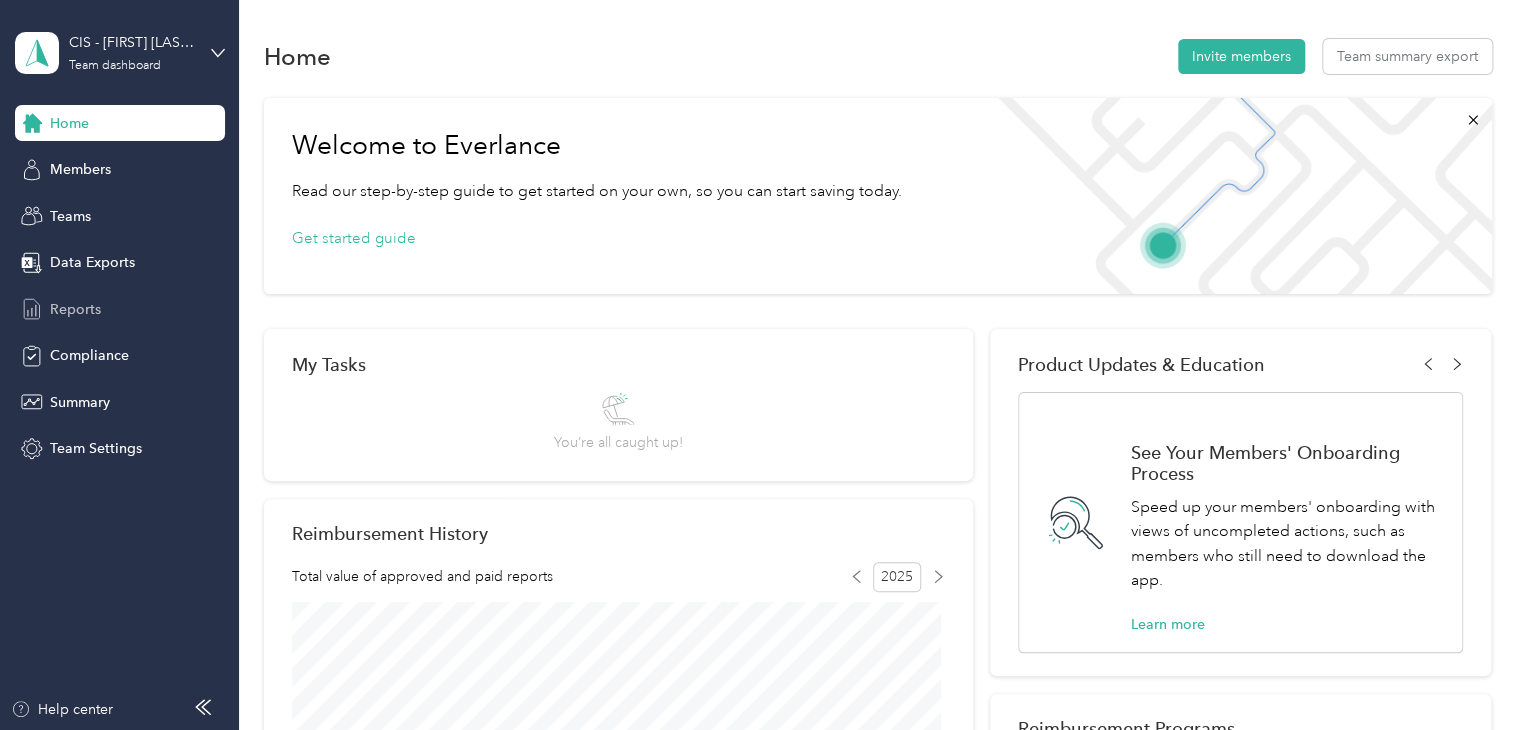 click on "Reports" at bounding box center [120, 309] 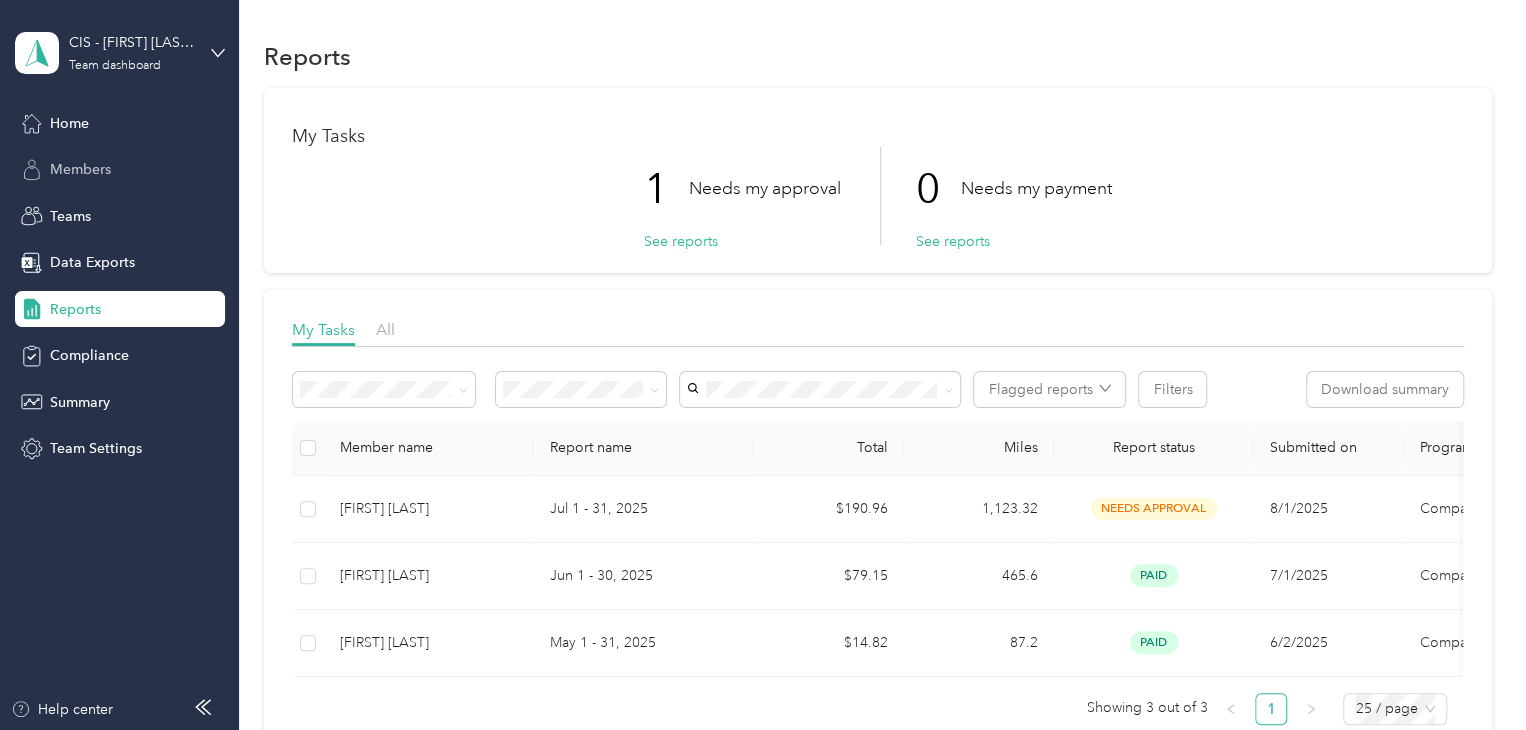 click on "Members" at bounding box center [80, 169] 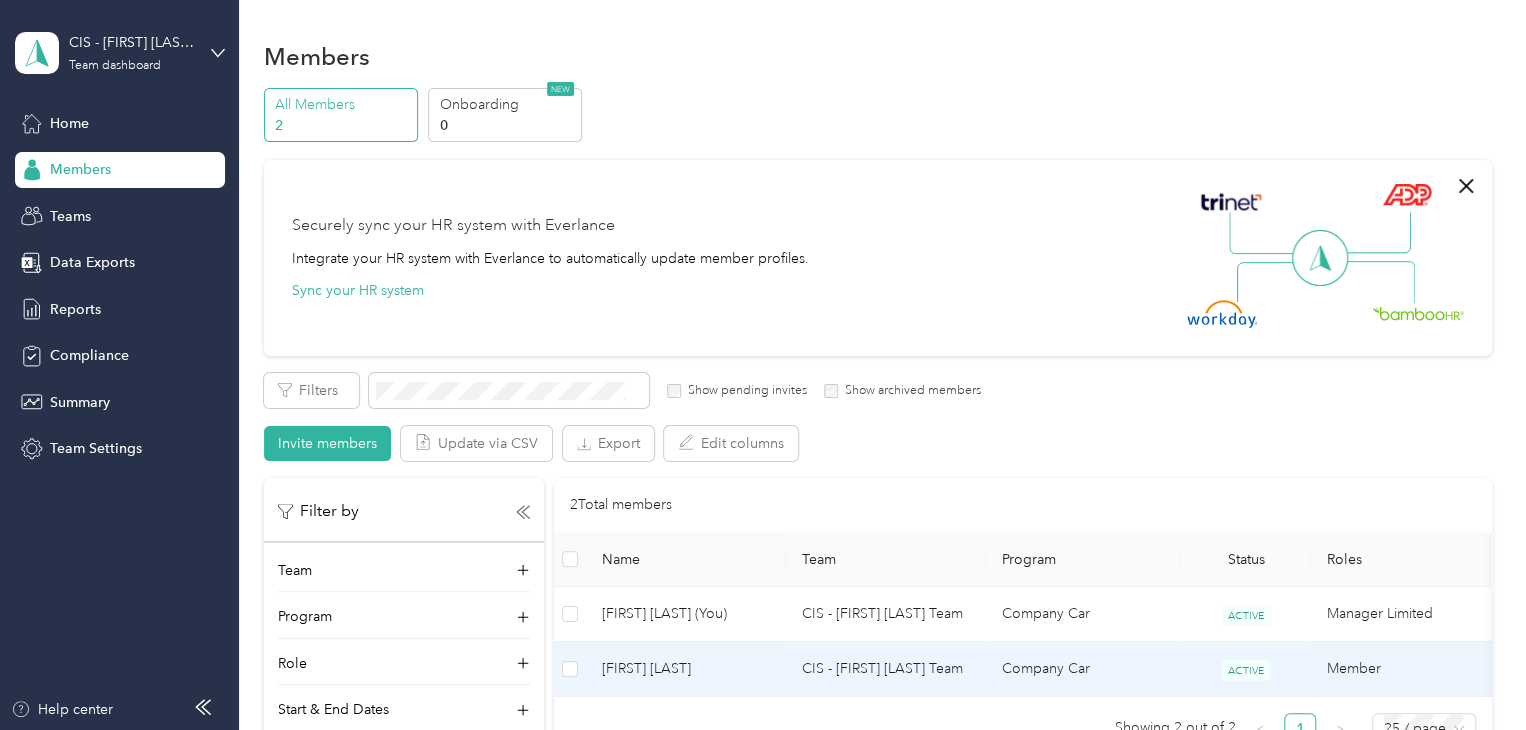 click on "[Fiona Thorburn]" at bounding box center (686, 669) 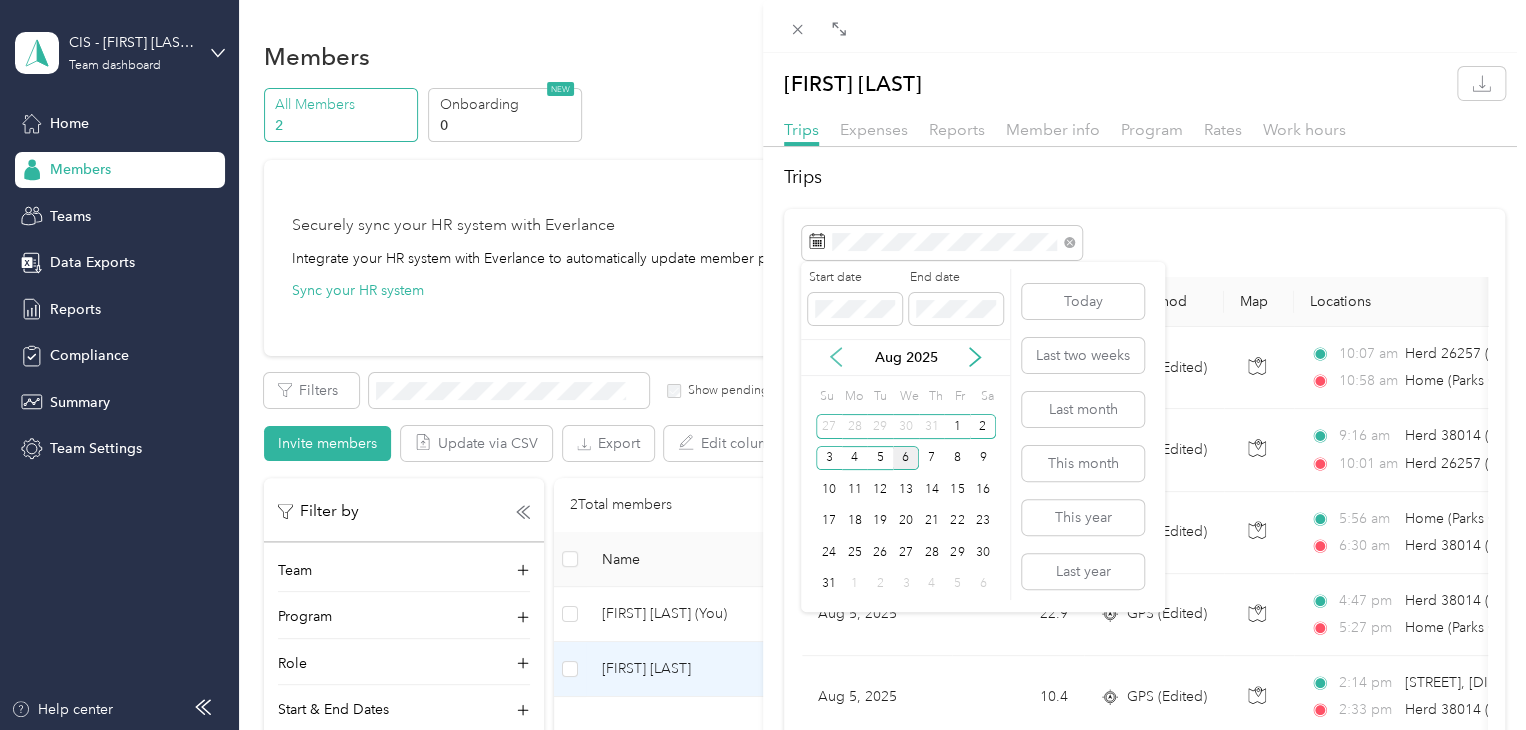 click 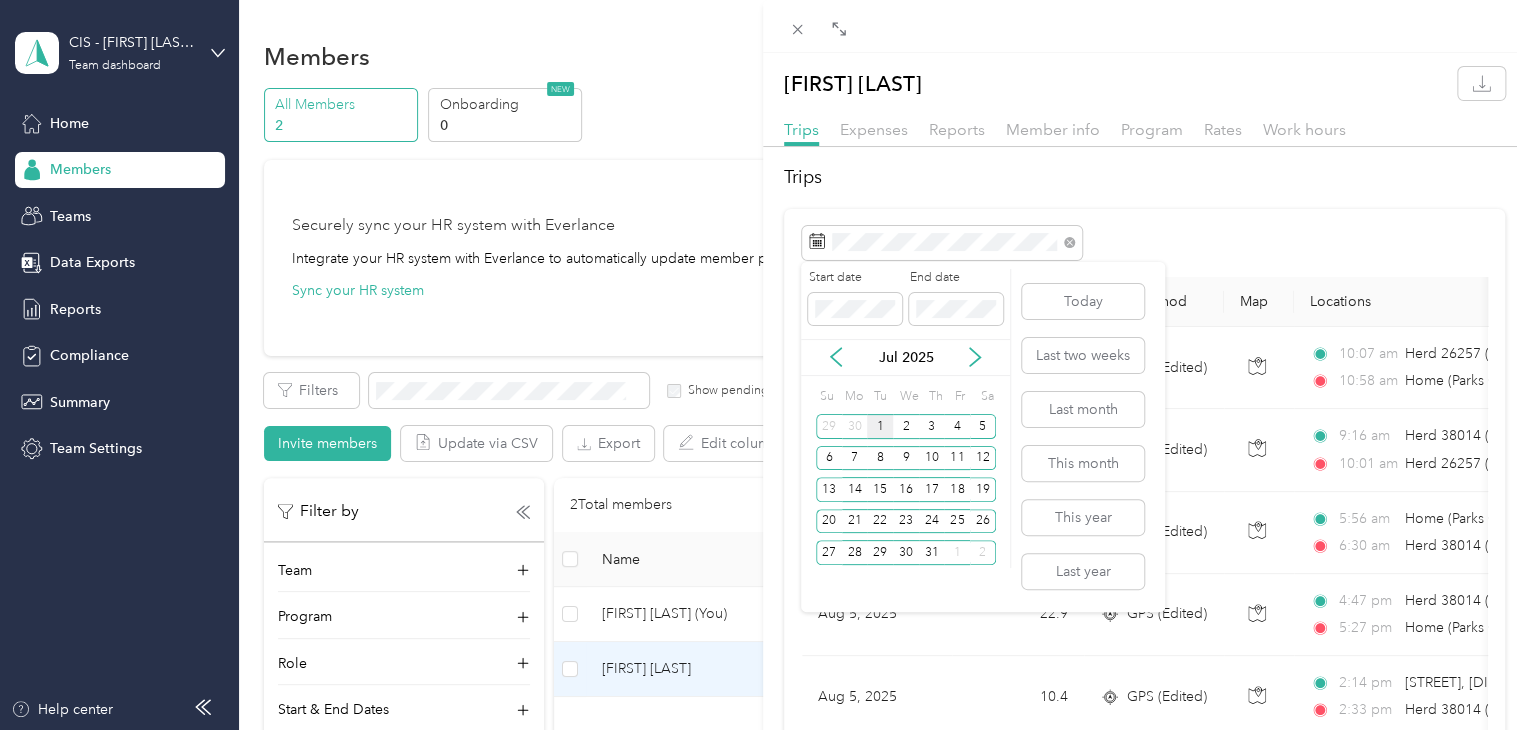 click on "1" at bounding box center [880, 426] 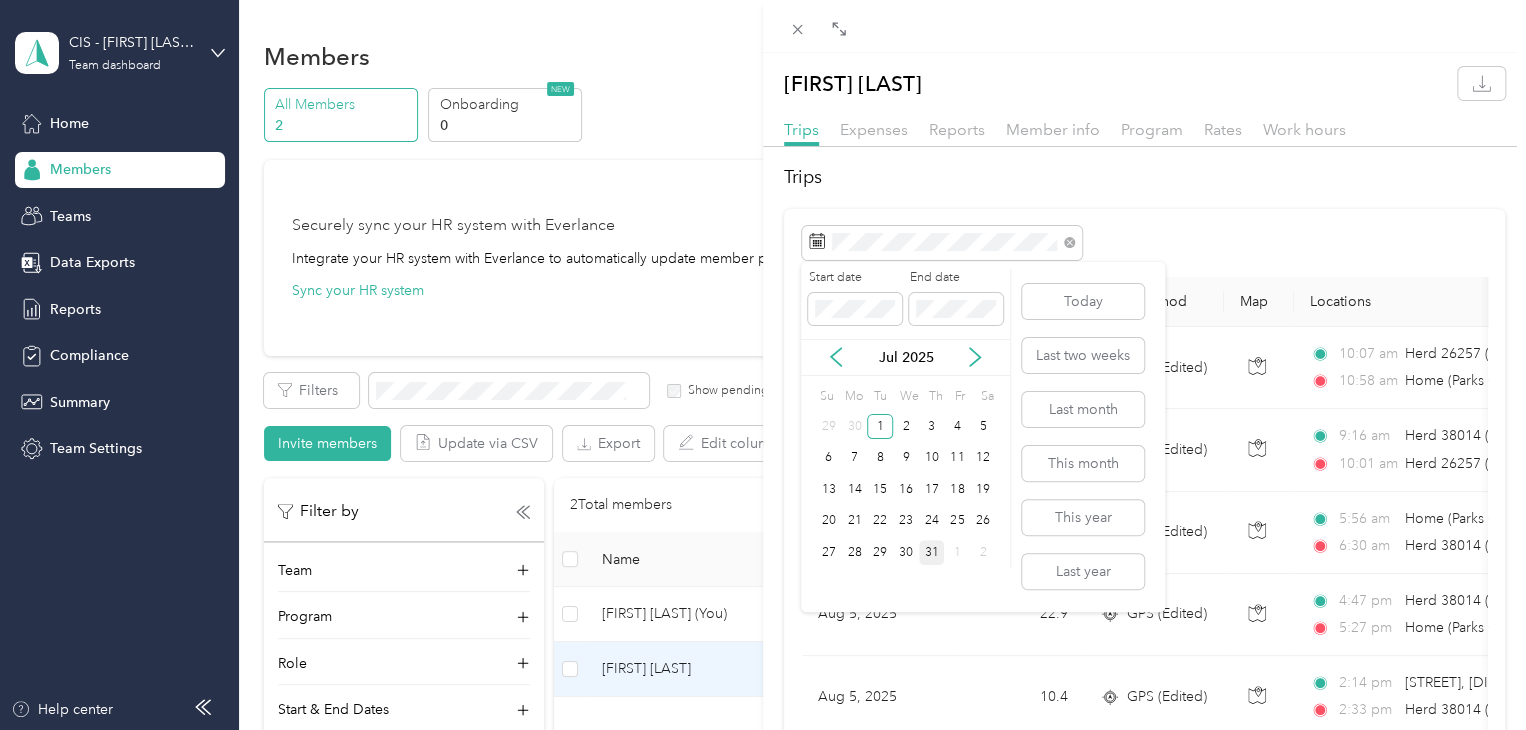 click on "31" at bounding box center (932, 552) 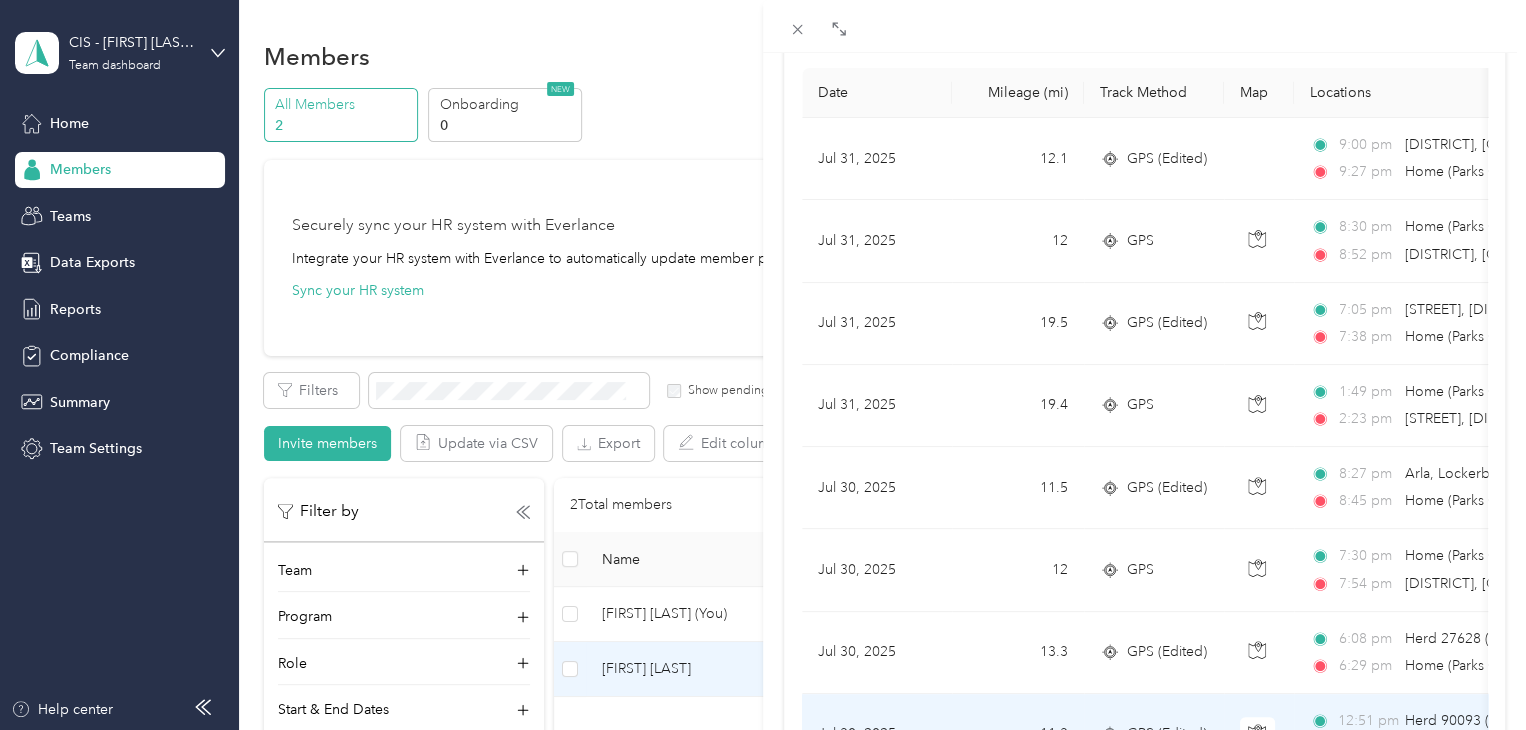 scroll, scrollTop: 0, scrollLeft: 0, axis: both 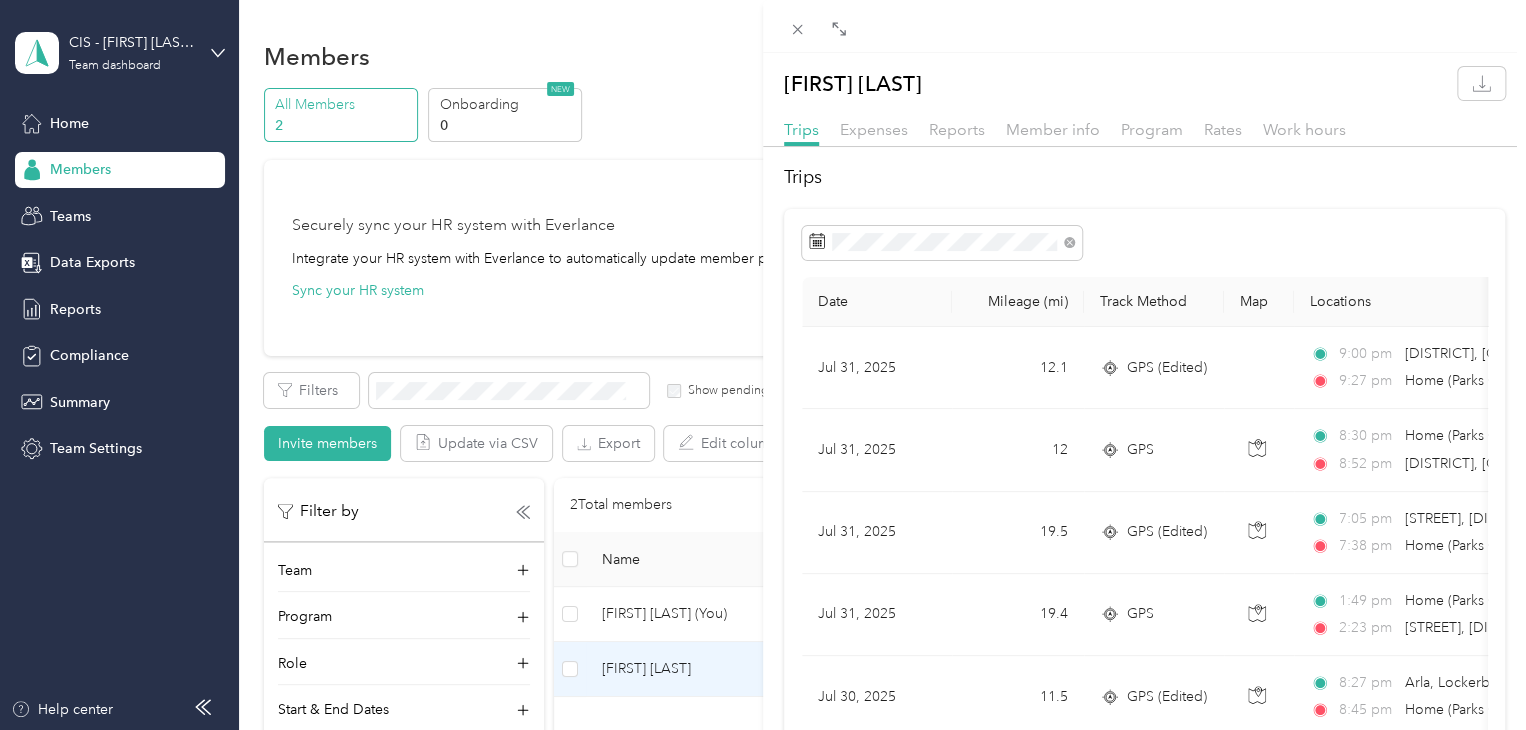 click on "Fiona Thorburn Trips Expenses Reports Member info Program Rates Work hours Trips Date Mileage (mi) Track Method Map Locations Mileage value Purpose               Jul 31, 2025 12.1 GPS (Edited) 9:00 pm Annandale North, Lockerbie, Scotland 9:27 pm Home  (Parks Cottages, Beattock, Moffat DG10 9PX, Scotland, Moffat, Scotland) $2.06 Holstein Group Jul 31, 2025 12 GPS 8:30 pm Home  (Parks Cottages, Beattock, Moffat DG10 9PX, Scotland, Moffat, Scotland) 8:52 pm Annandale North, Lockerbie, Scotland $2.04 Holstein Group Jul 31, 2025 19.5 GPS (Edited) 7:05 pm Barndennoch Farm, Mid and Upper Nithsdale, Dumfries, Scotland 7:38 pm Home  (Parks Cottages, Beattock, Moffat DG10 9PX, Scotland, Moffat, Scotland) $3.31 Holstein Group Jul 31, 2025 19.4 GPS 1:49 pm Home  (Parks Cottages, Beattock, Moffat DG10 9PX, Scotland, Moffat, Scotland) 2:23 pm Barndennoch Farm, Mid and Upper Nithsdale, Dumfries, Scotland $3.30 Holstein Group Jul 30, 2025 11.5 GPS (Edited) 8:27 pm Arla, Lockerbie, Dumfries, DG11 1LW, Scotland 8:45 pm" at bounding box center [763, 365] 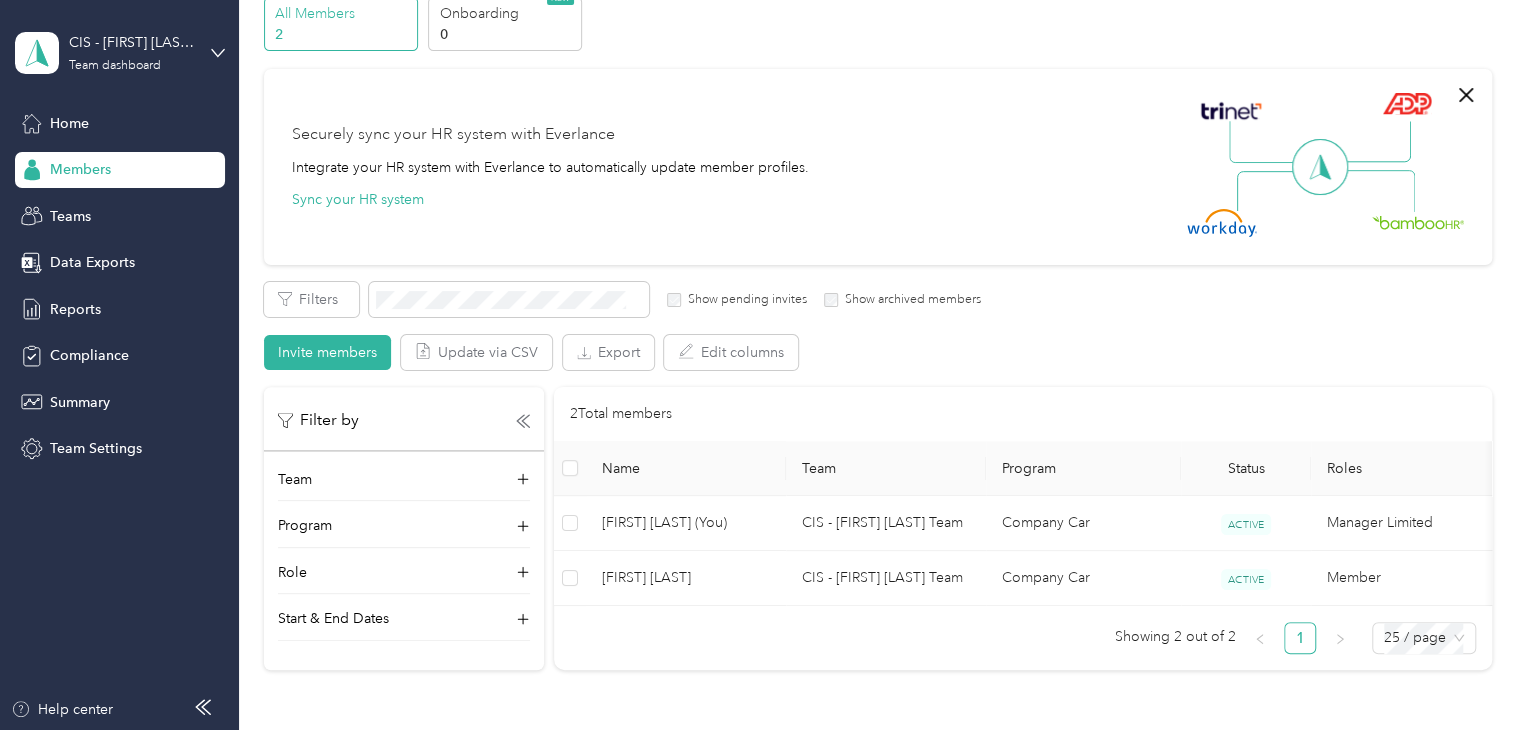 scroll, scrollTop: 200, scrollLeft: 0, axis: vertical 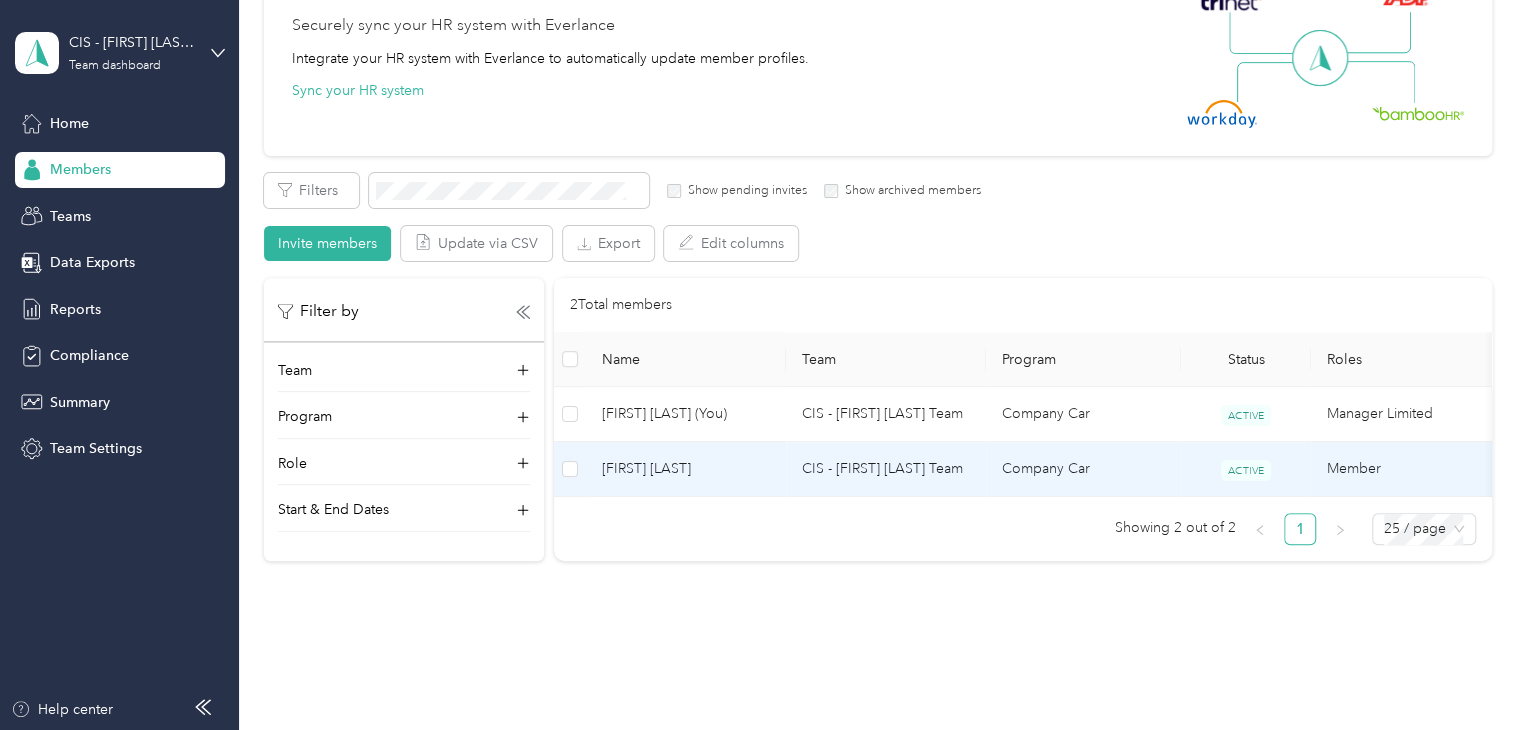 click on "Fiona Thorburn" at bounding box center [686, 469] 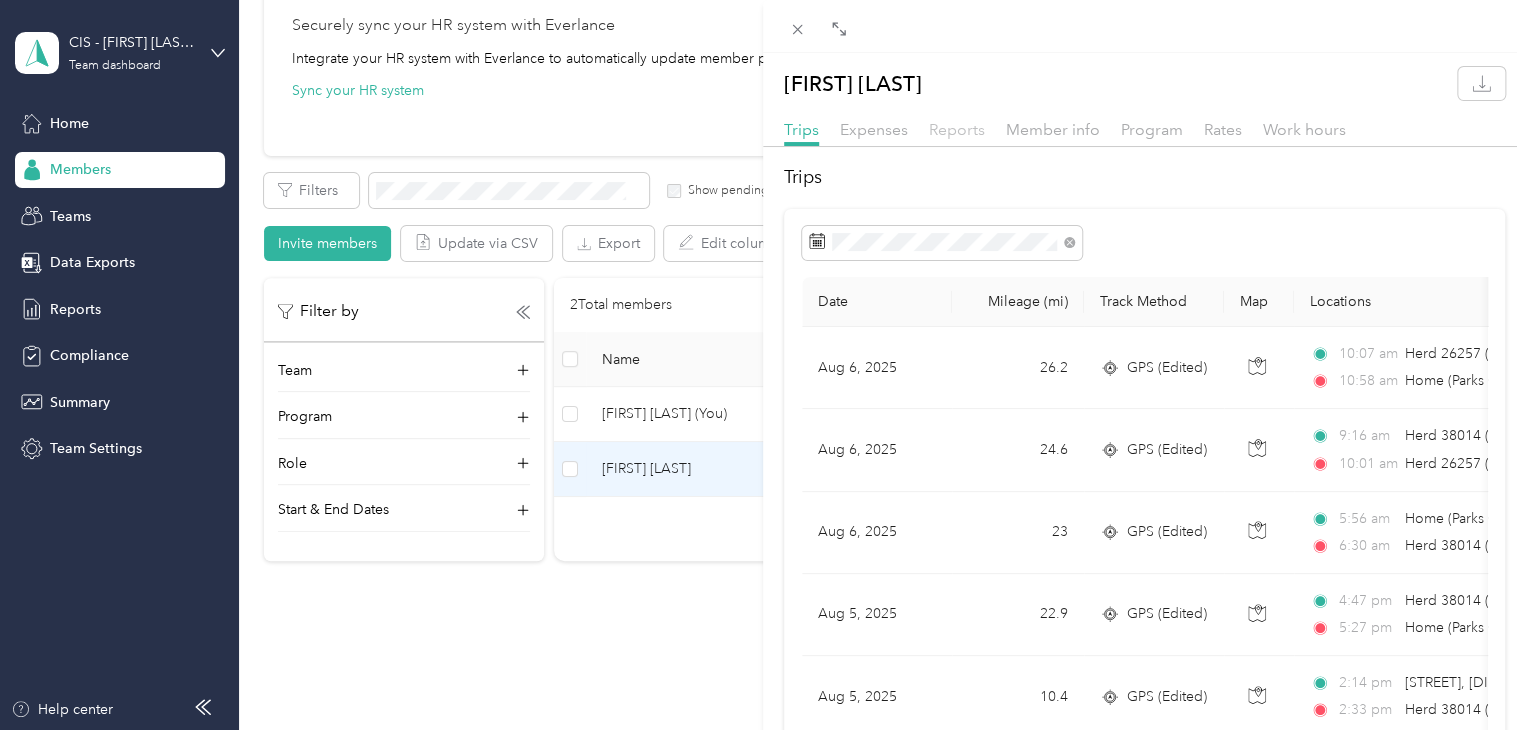 click on "Reports" at bounding box center (957, 129) 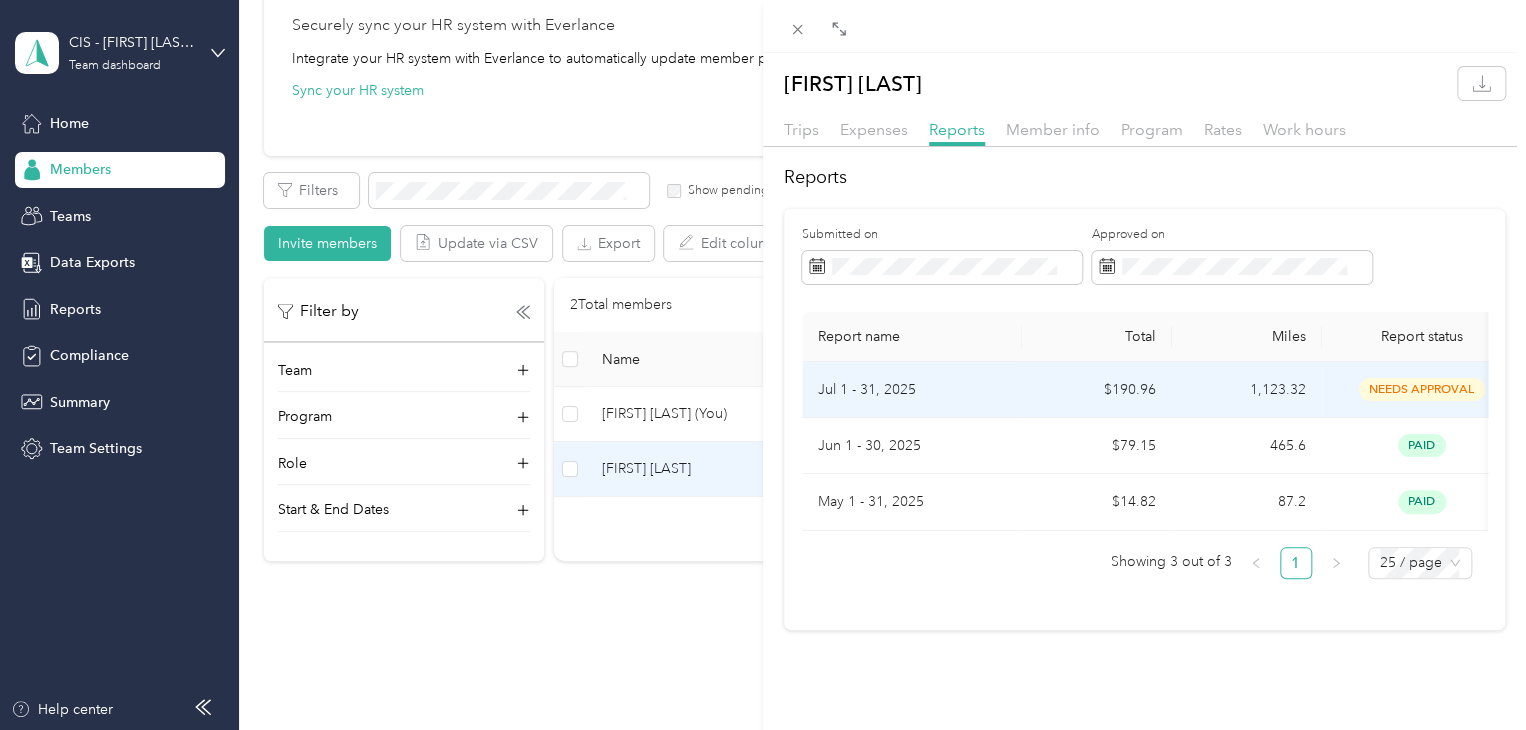 click on "needs approval" at bounding box center (1422, 389) 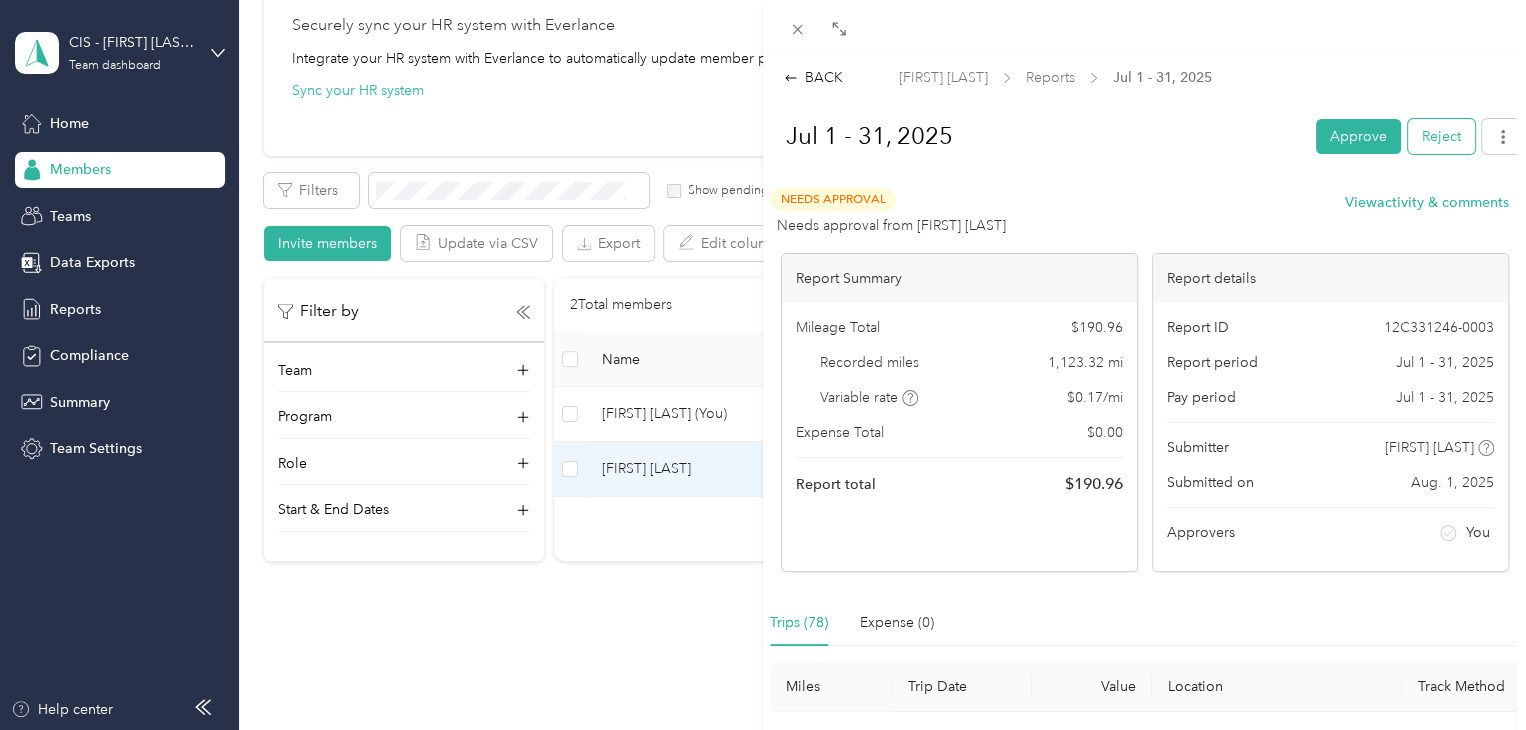 click on "Reject" at bounding box center (1441, 136) 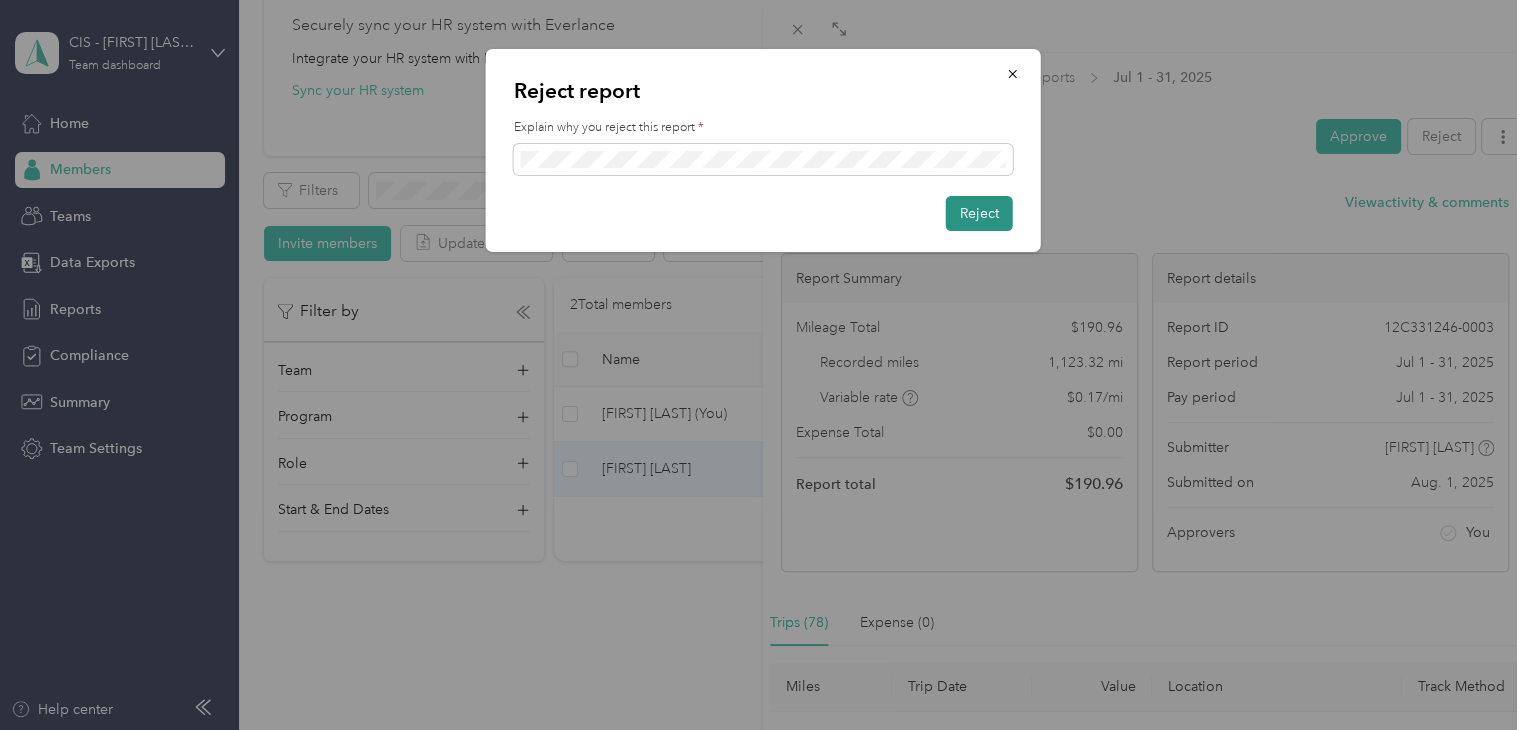 click on "Reject" at bounding box center [979, 213] 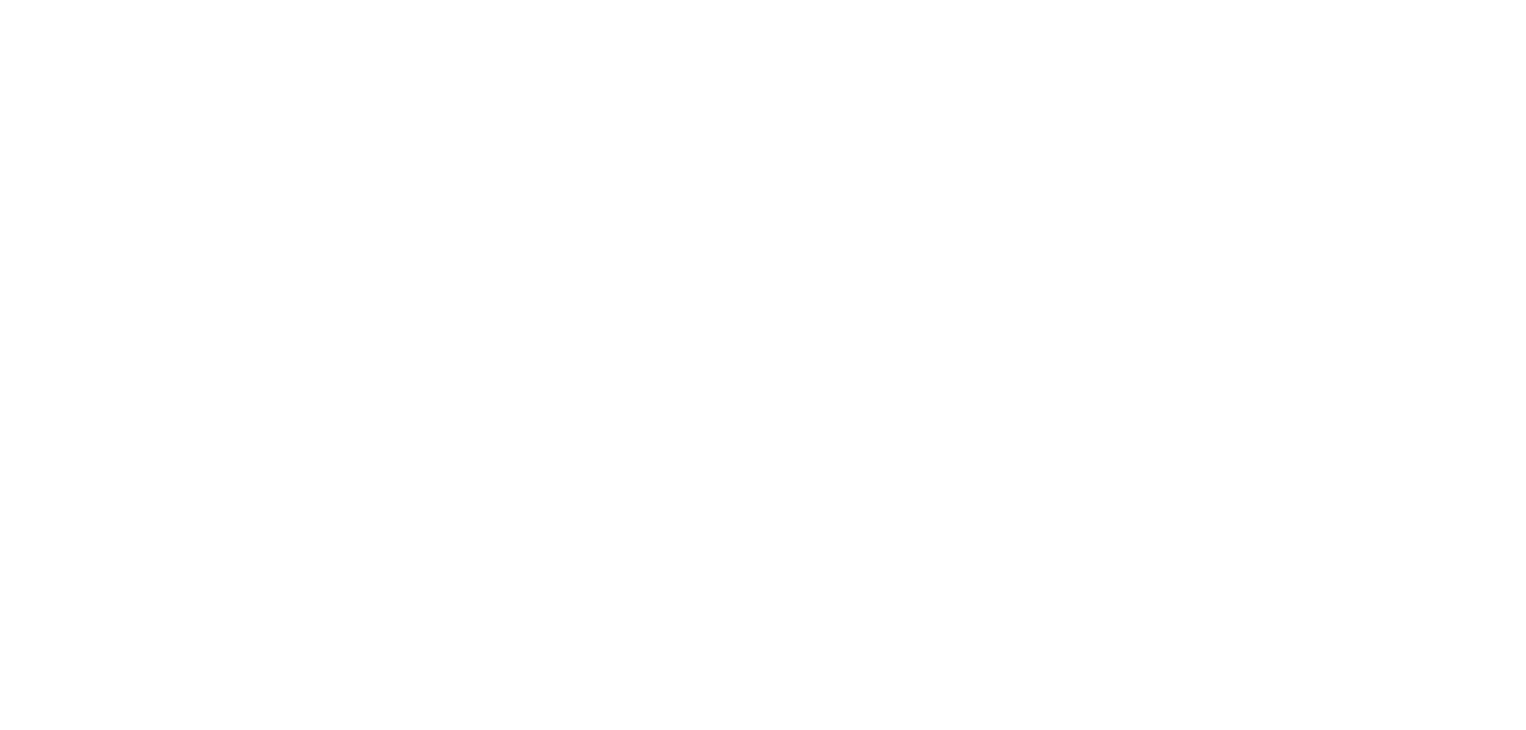 scroll, scrollTop: 0, scrollLeft: 0, axis: both 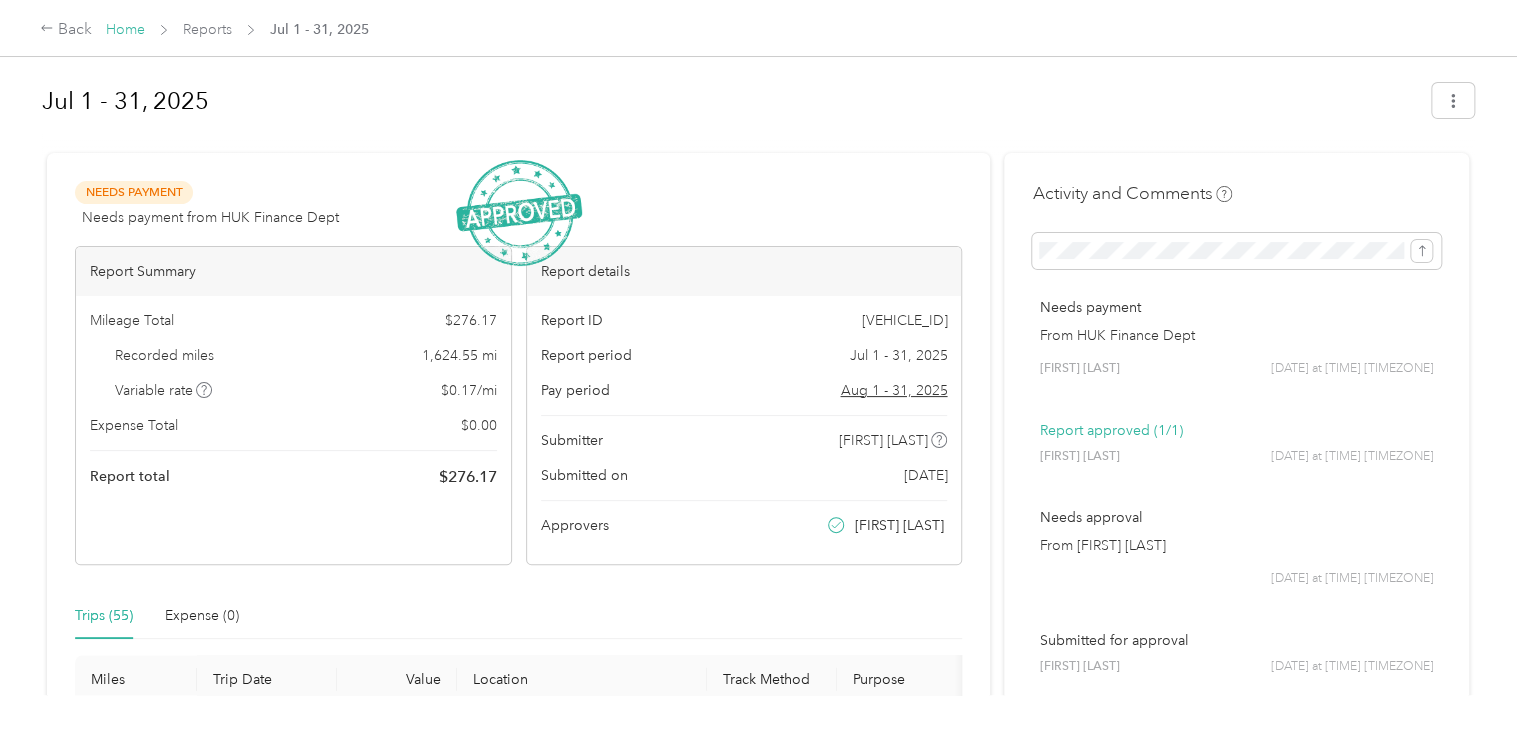 click on "Home" at bounding box center [125, 29] 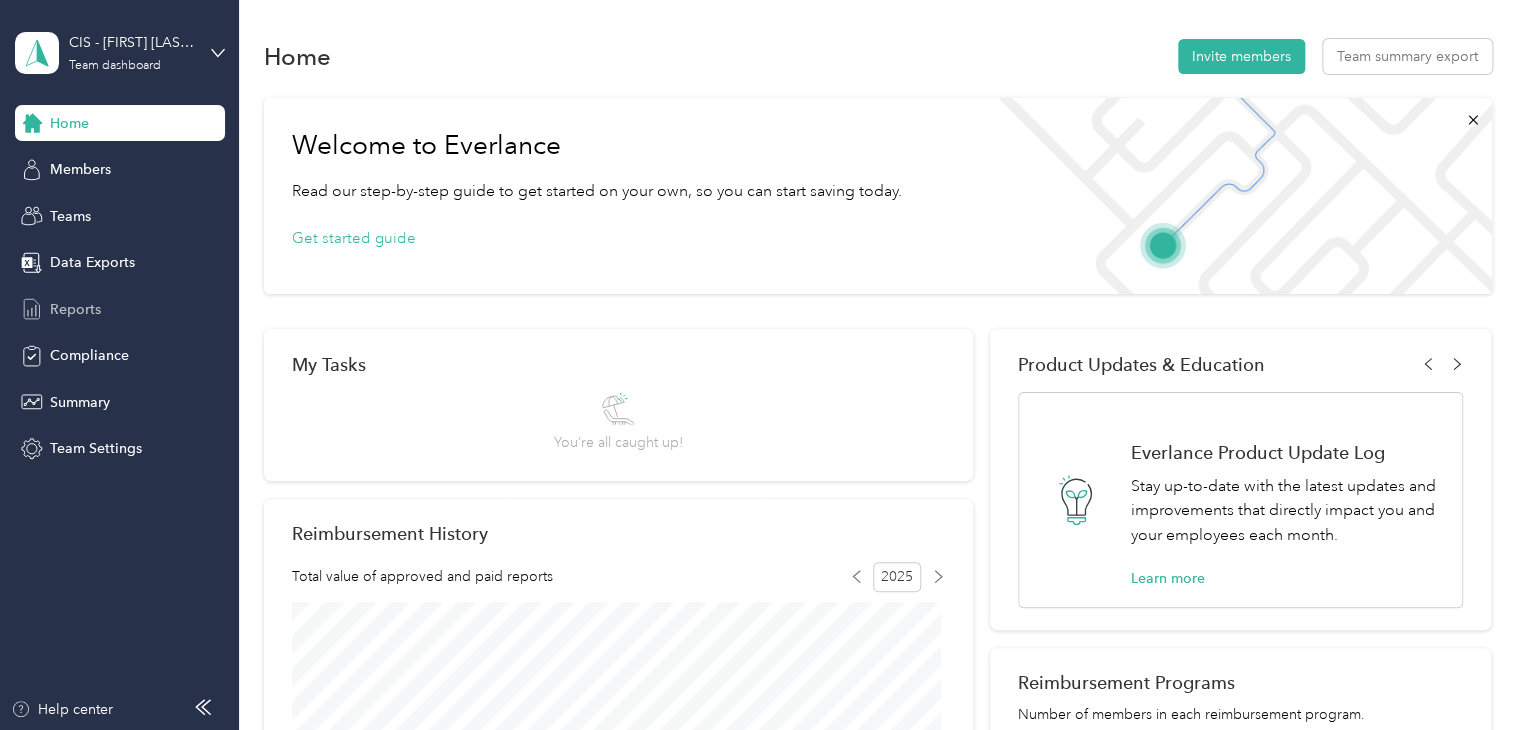 click on "Reports" at bounding box center (75, 309) 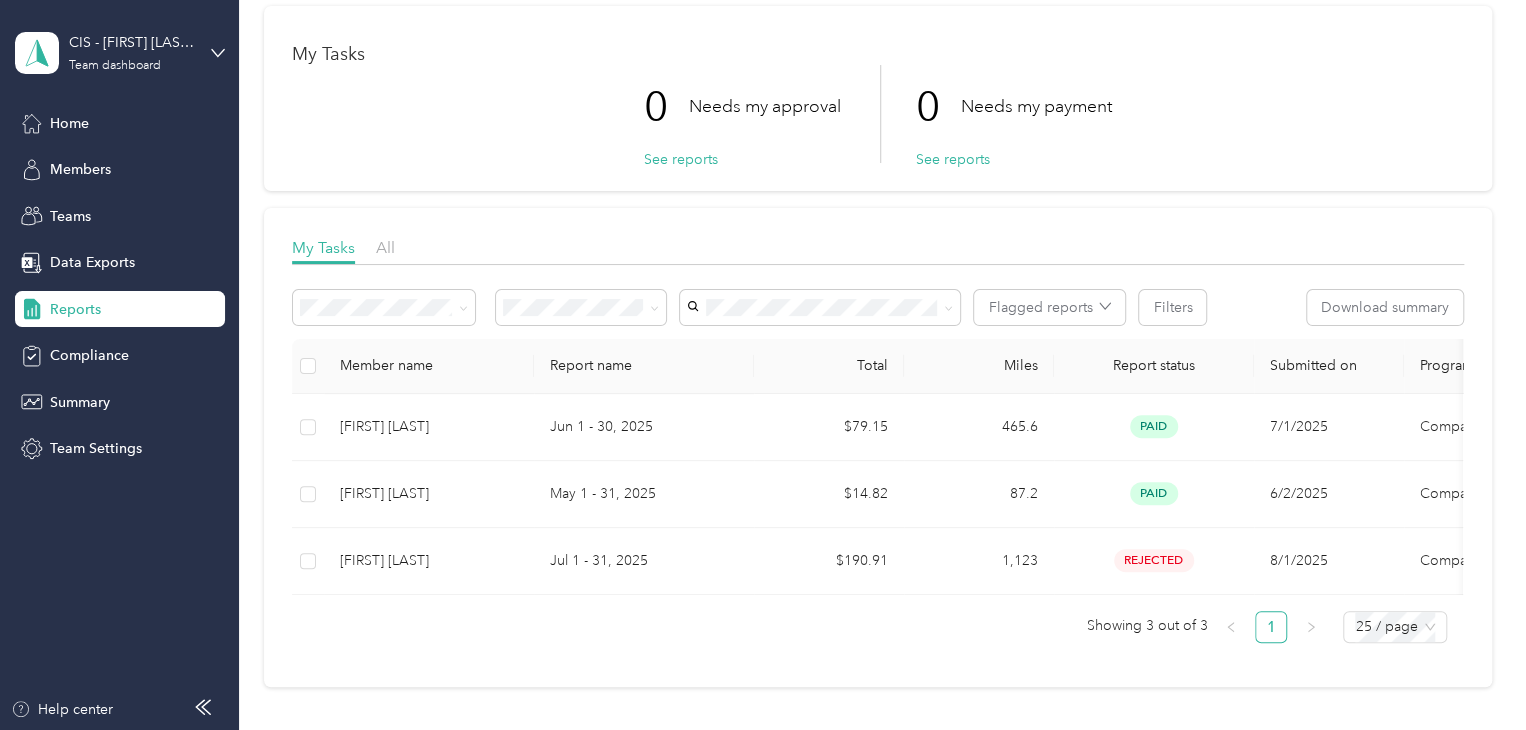 scroll, scrollTop: 200, scrollLeft: 0, axis: vertical 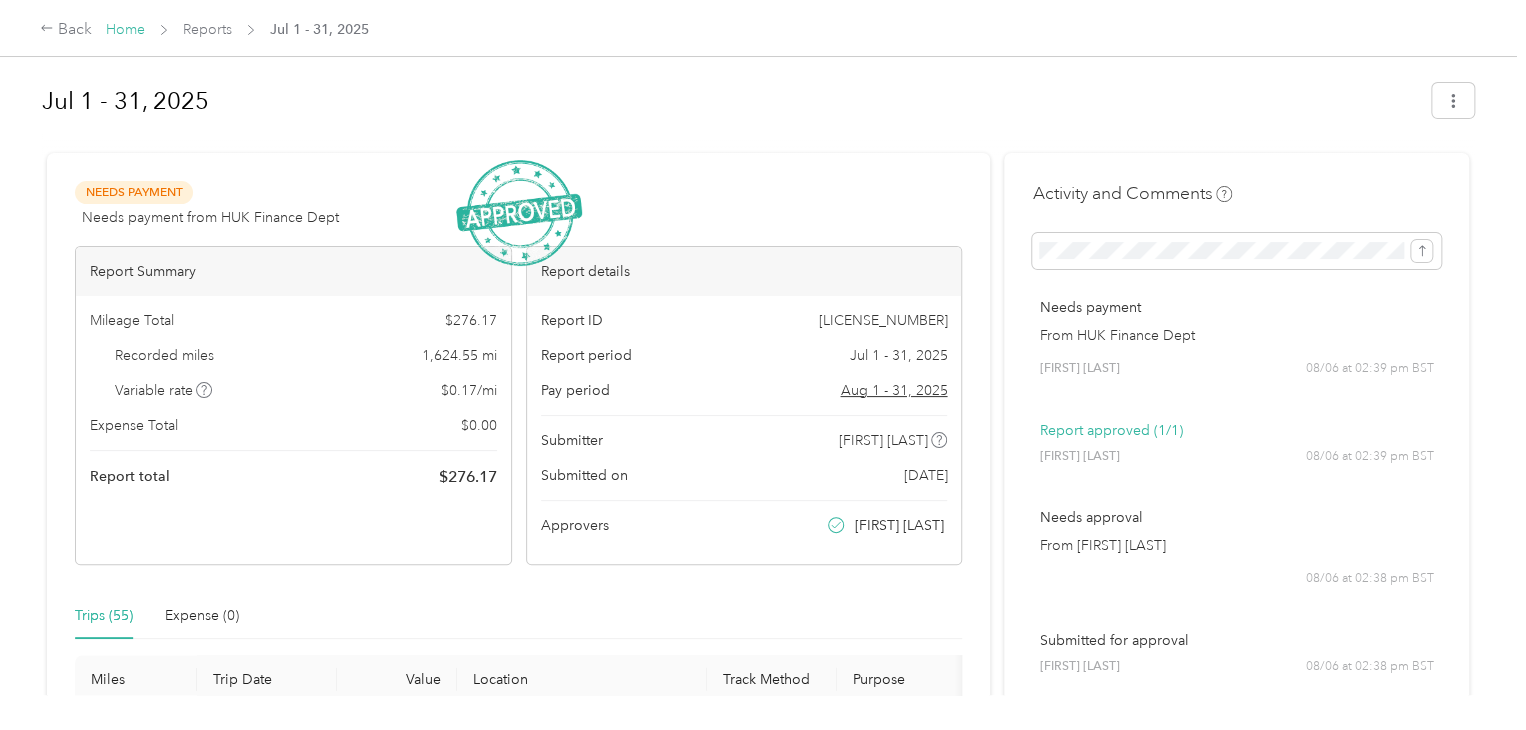click on "Home" at bounding box center [125, 29] 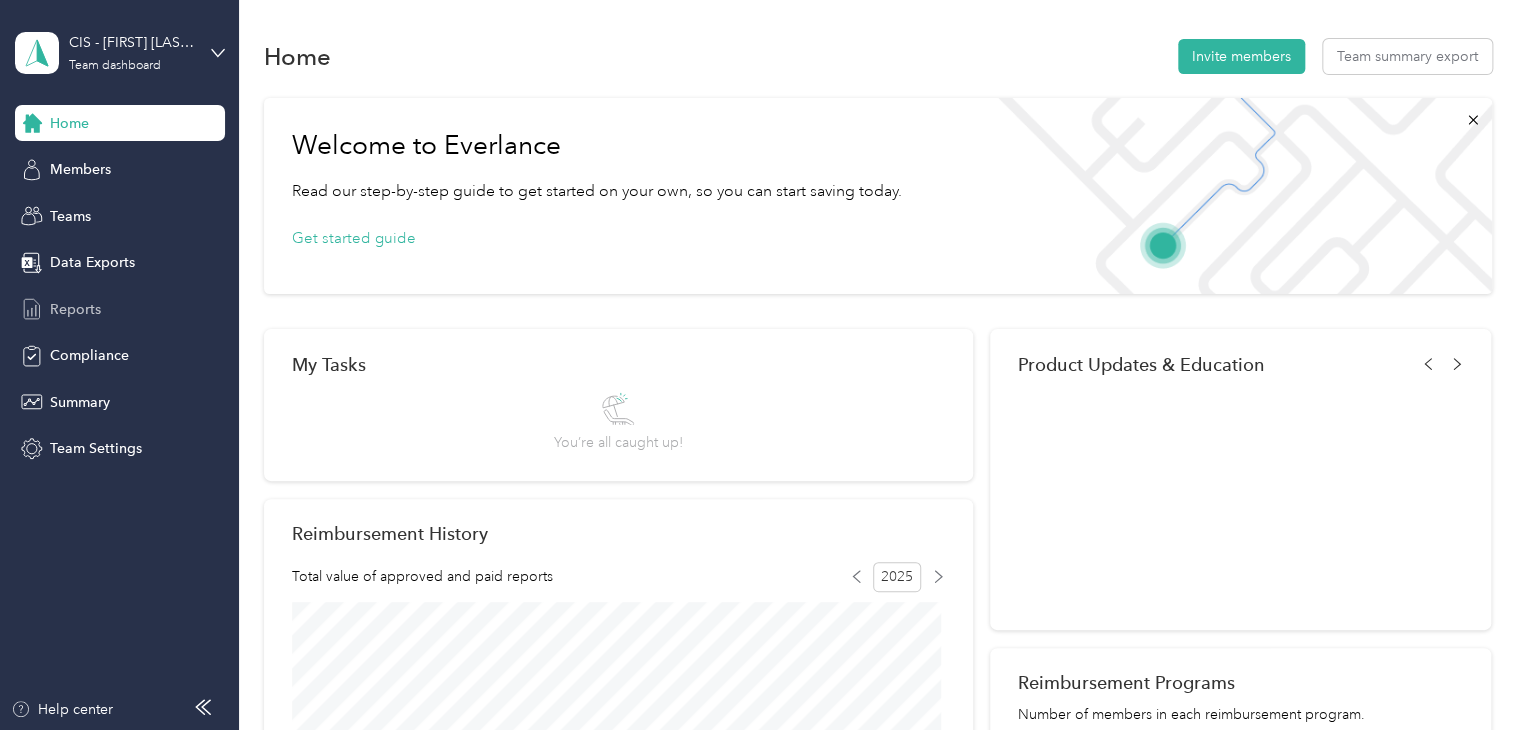 click on "Reports" at bounding box center [75, 309] 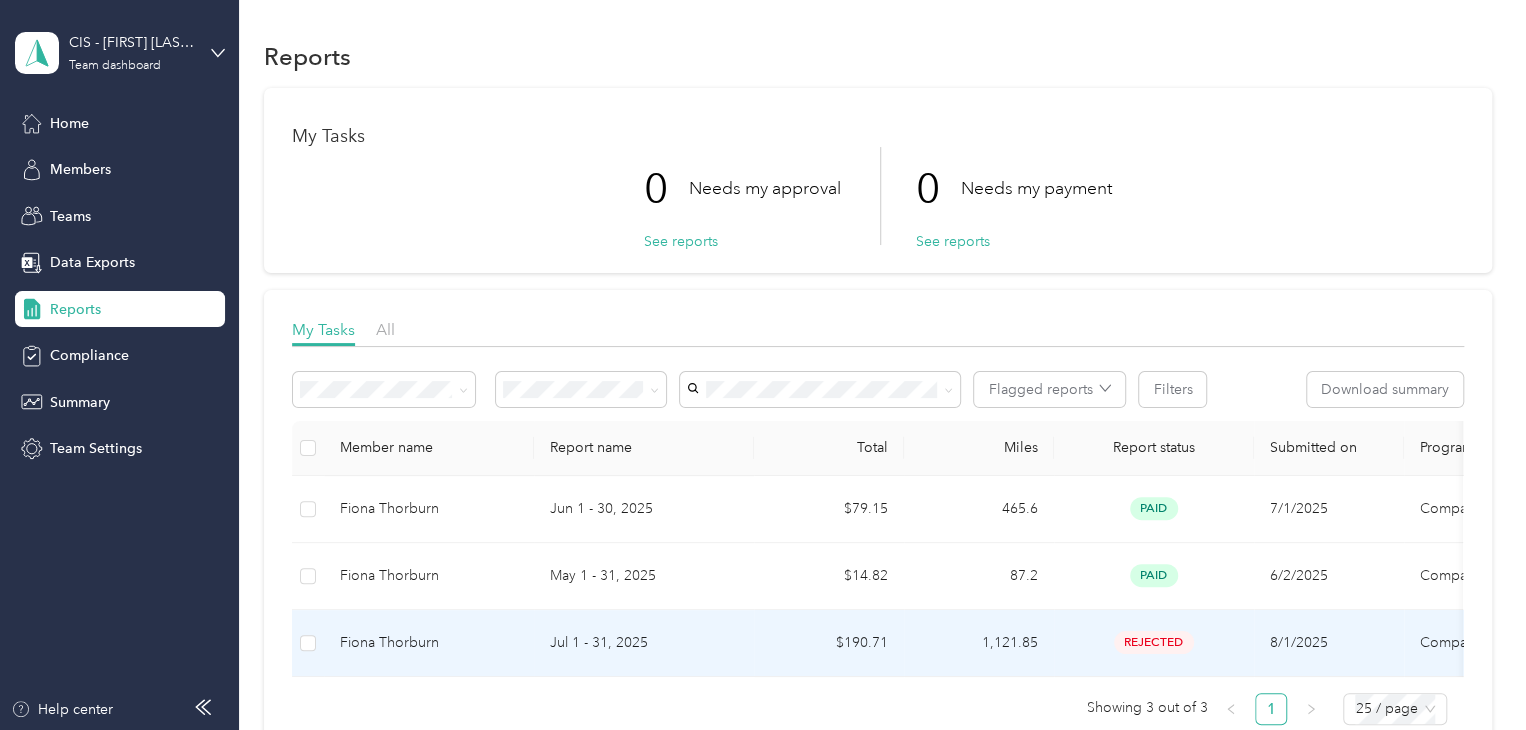 click on "[Fiona Thorburn]" at bounding box center (429, 643) 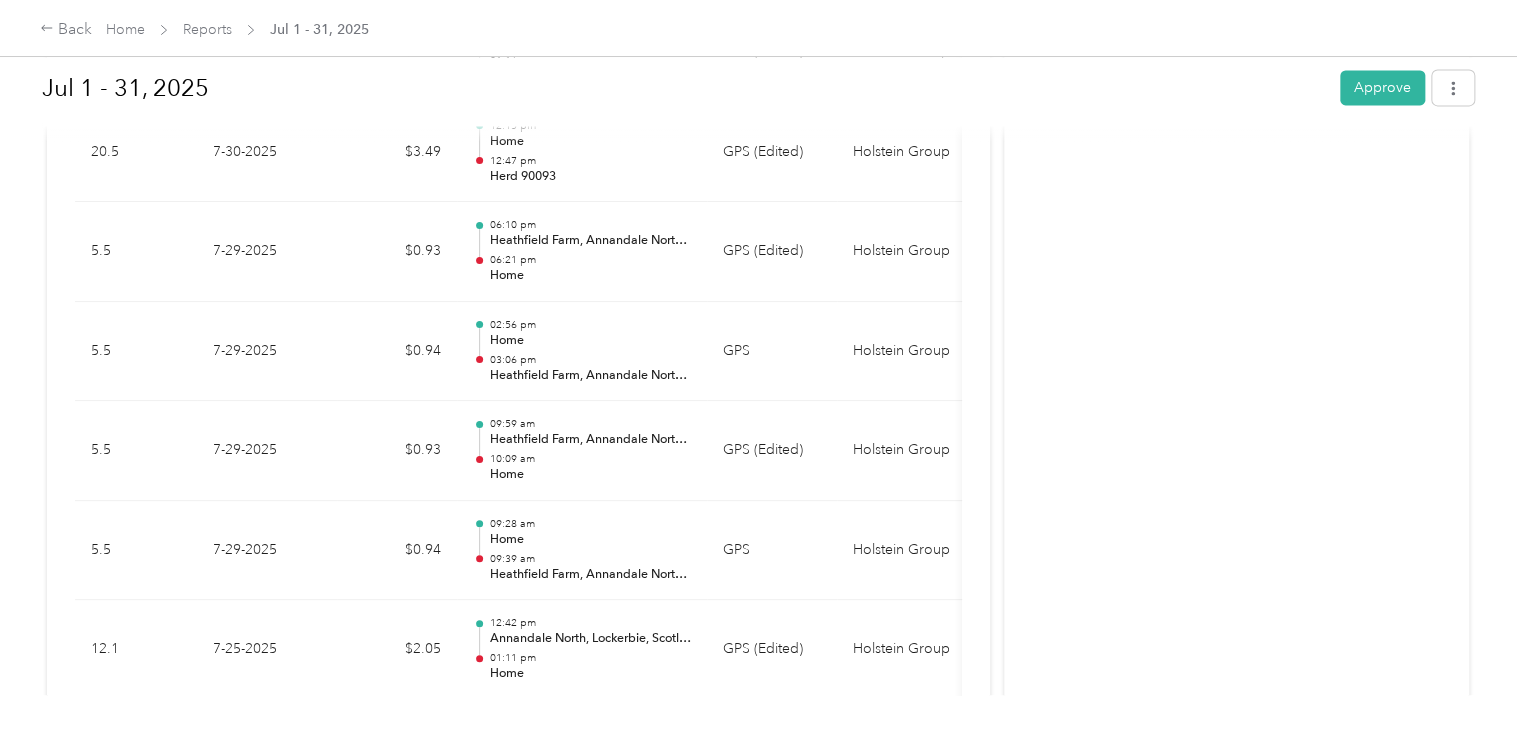 scroll, scrollTop: 1400, scrollLeft: 0, axis: vertical 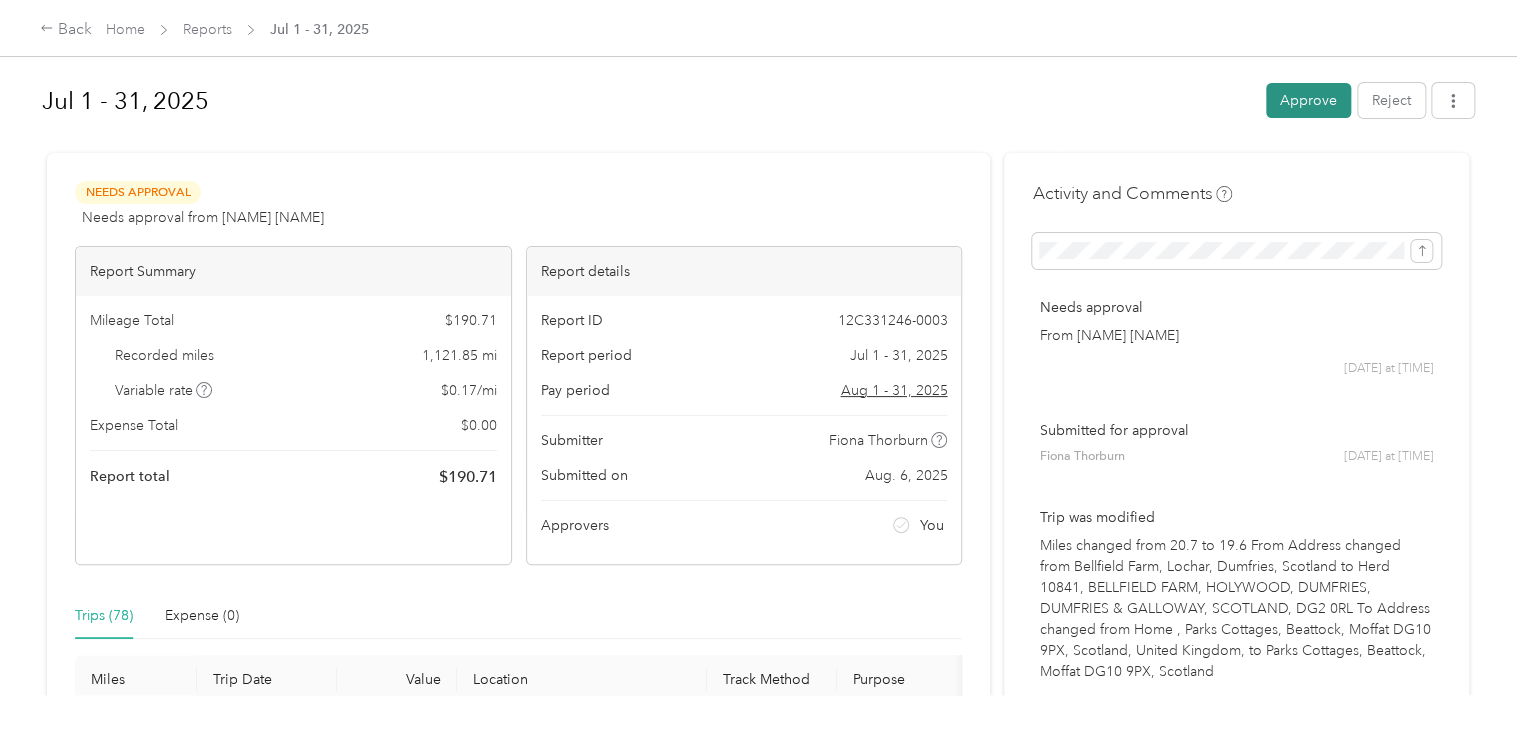click on "Approve" at bounding box center (1308, 100) 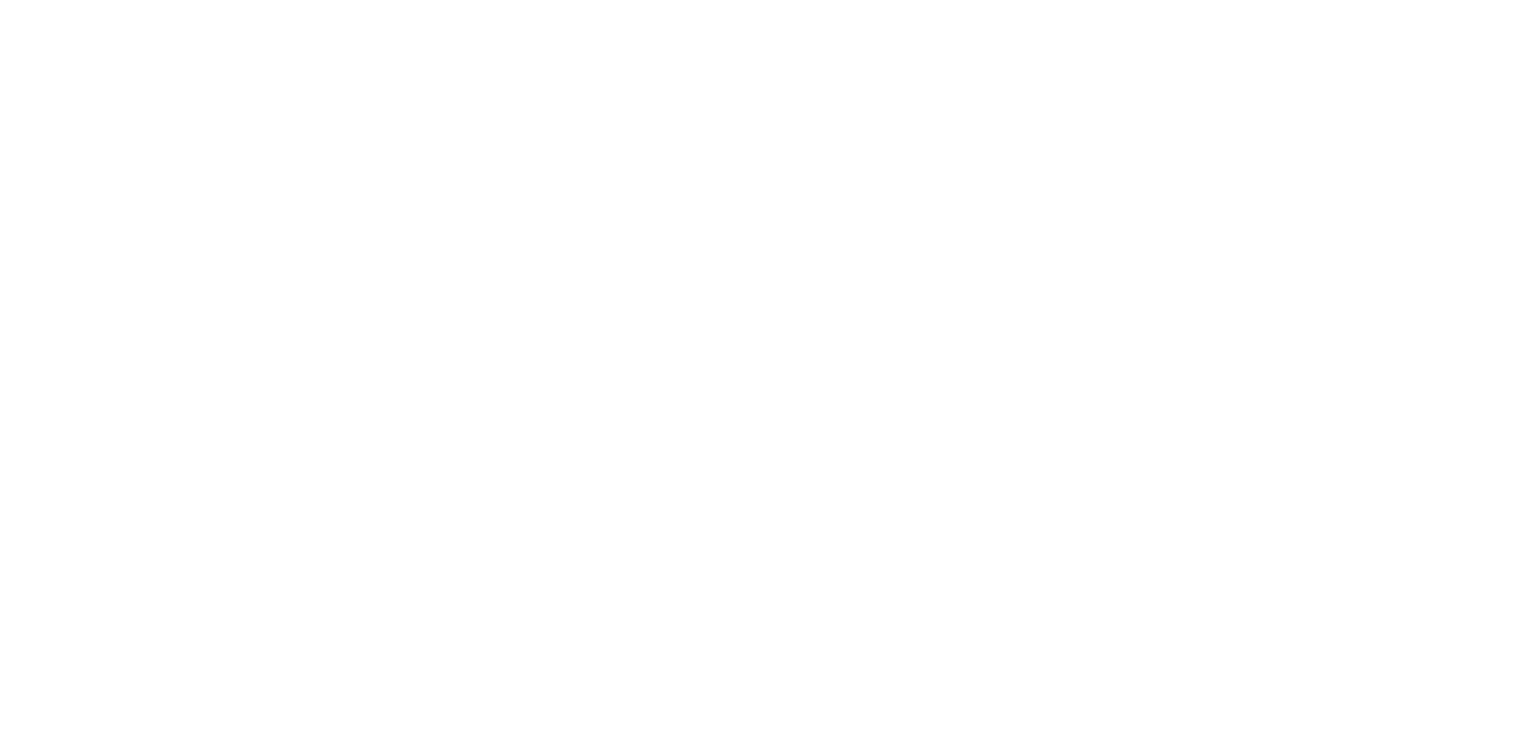 scroll, scrollTop: 0, scrollLeft: 0, axis: both 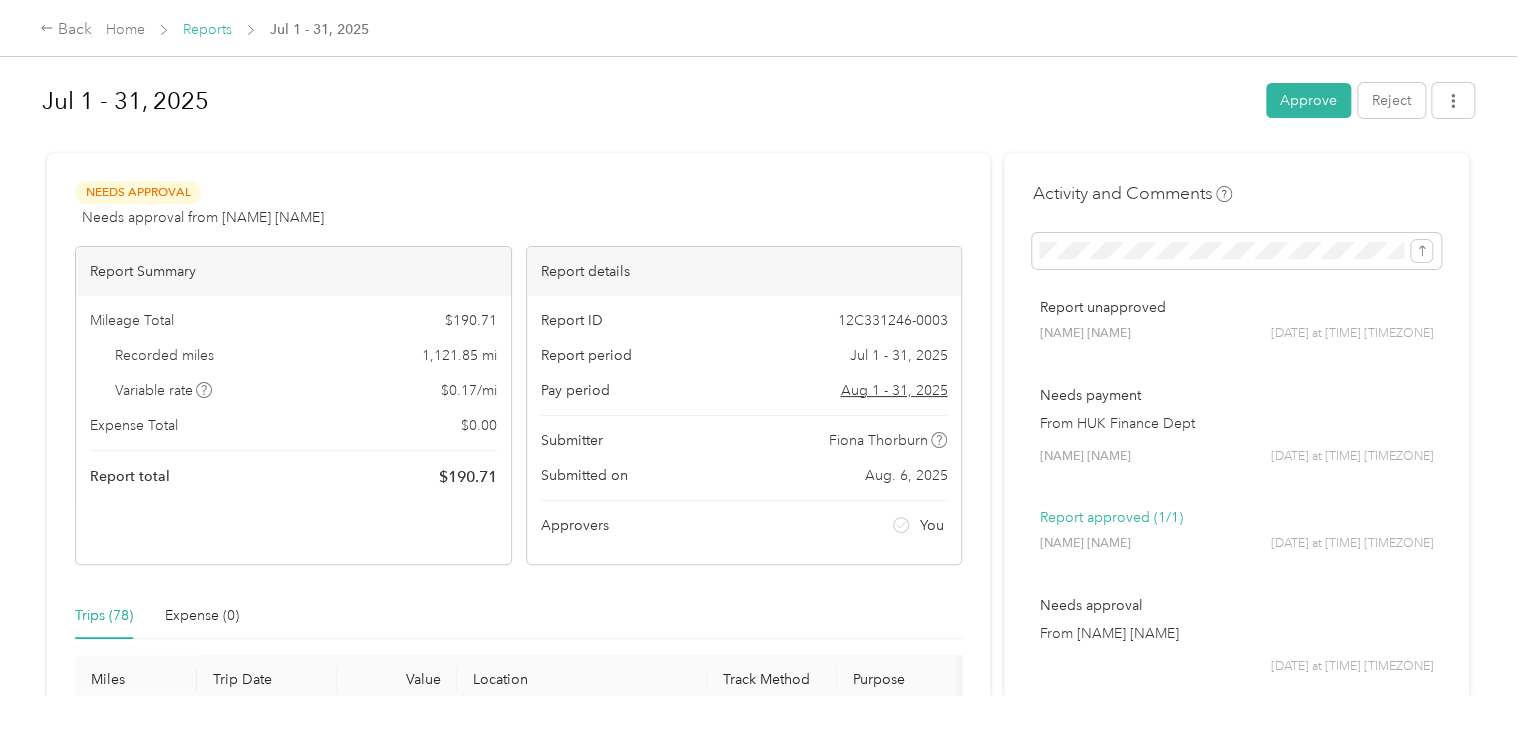 click on "Reports" at bounding box center (207, 29) 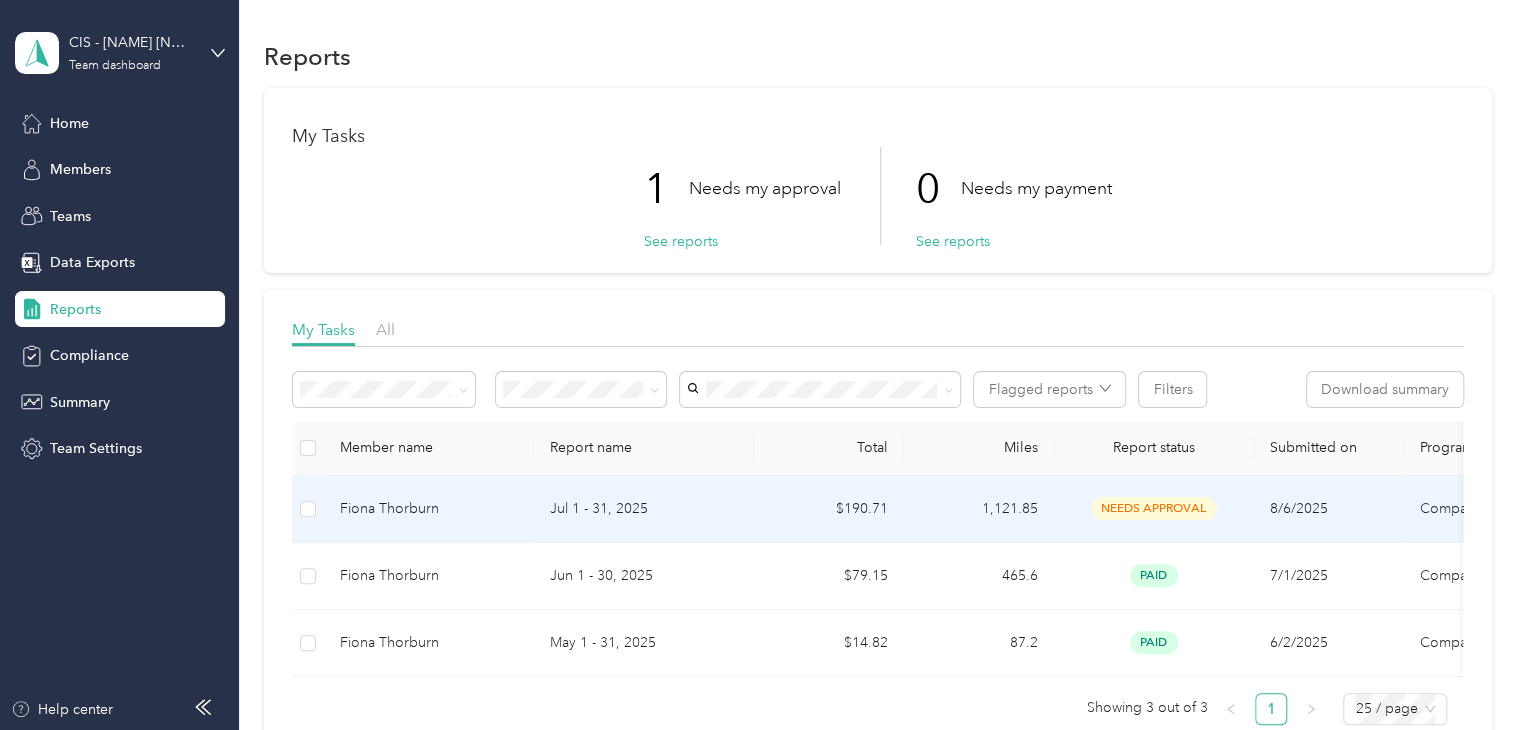 click on "Fiona Thorburn" at bounding box center [429, 509] 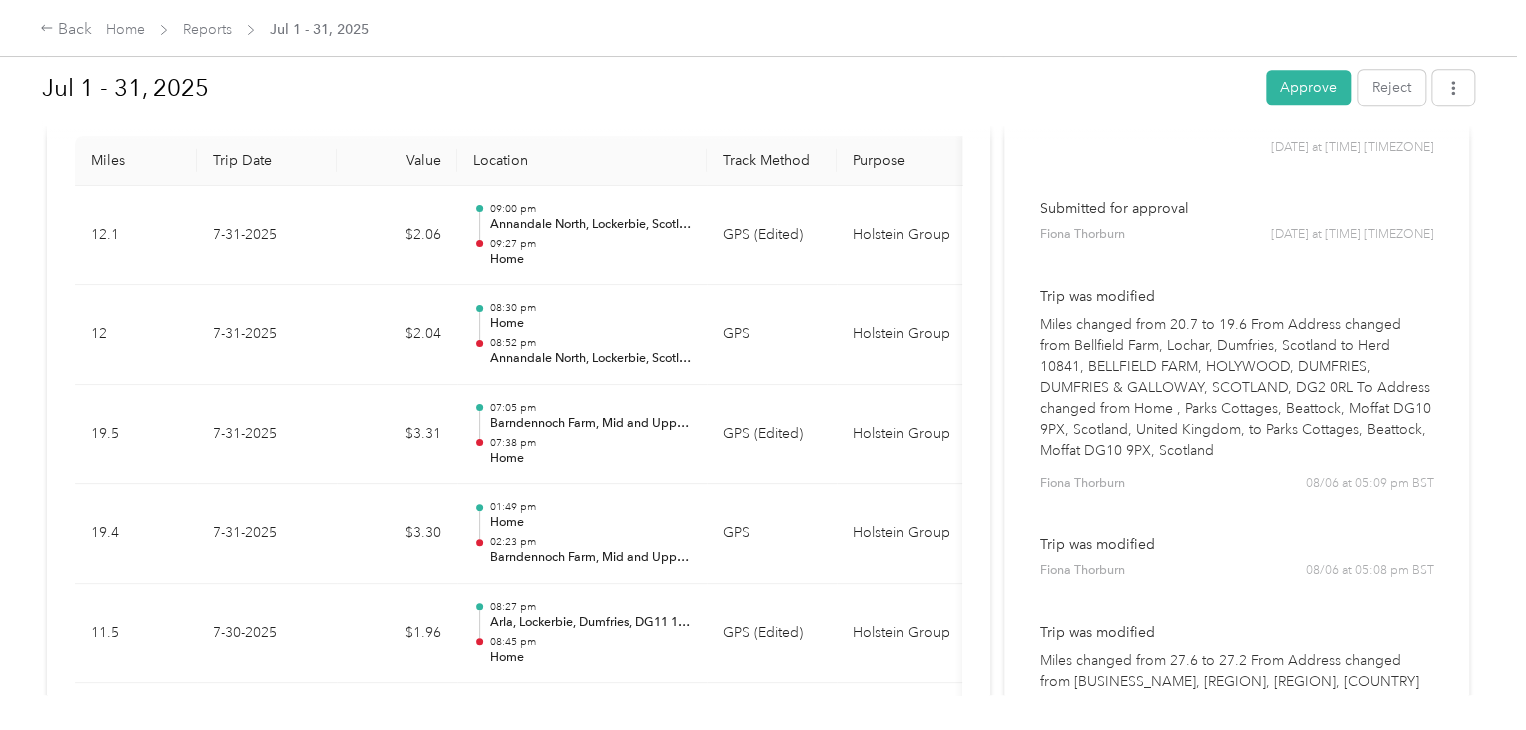 scroll, scrollTop: 0, scrollLeft: 0, axis: both 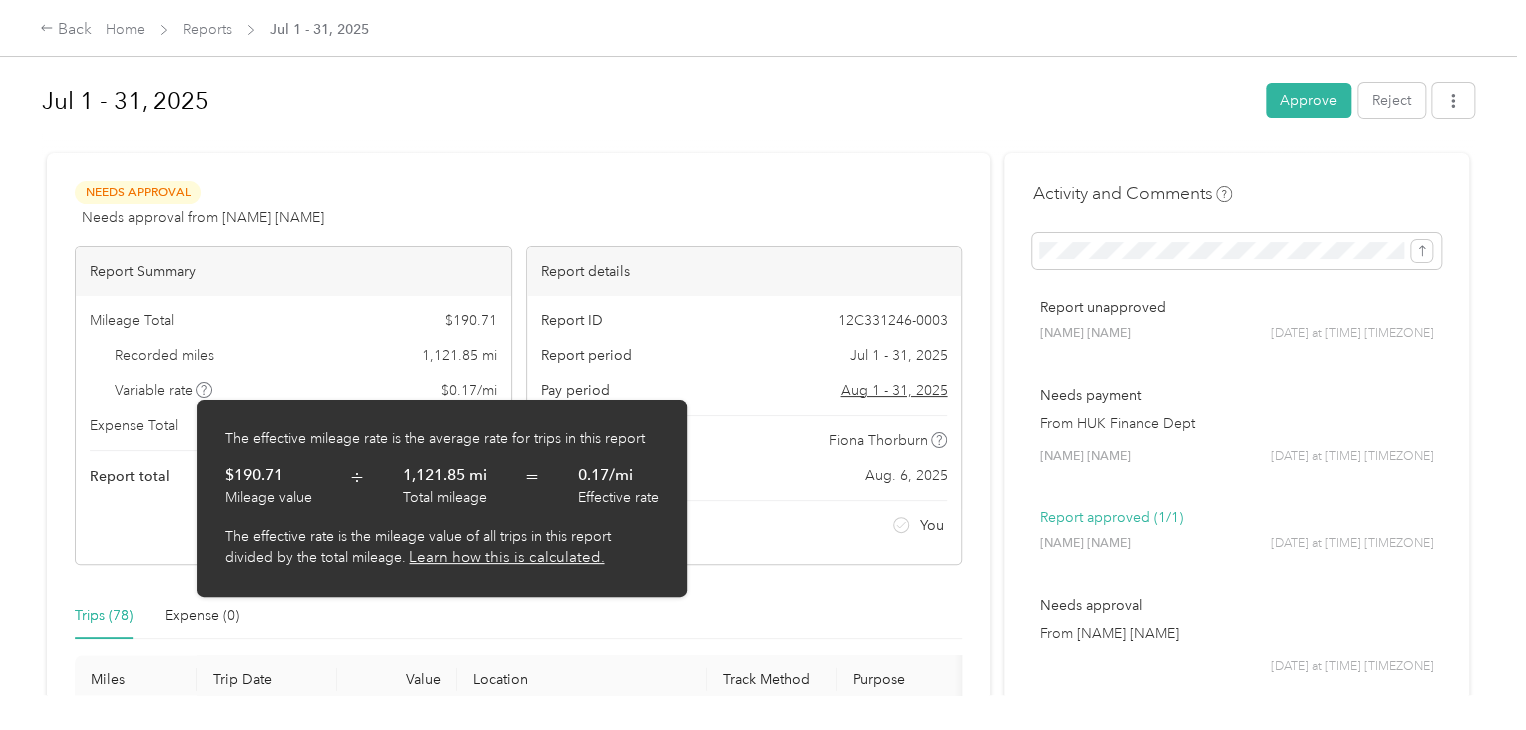click 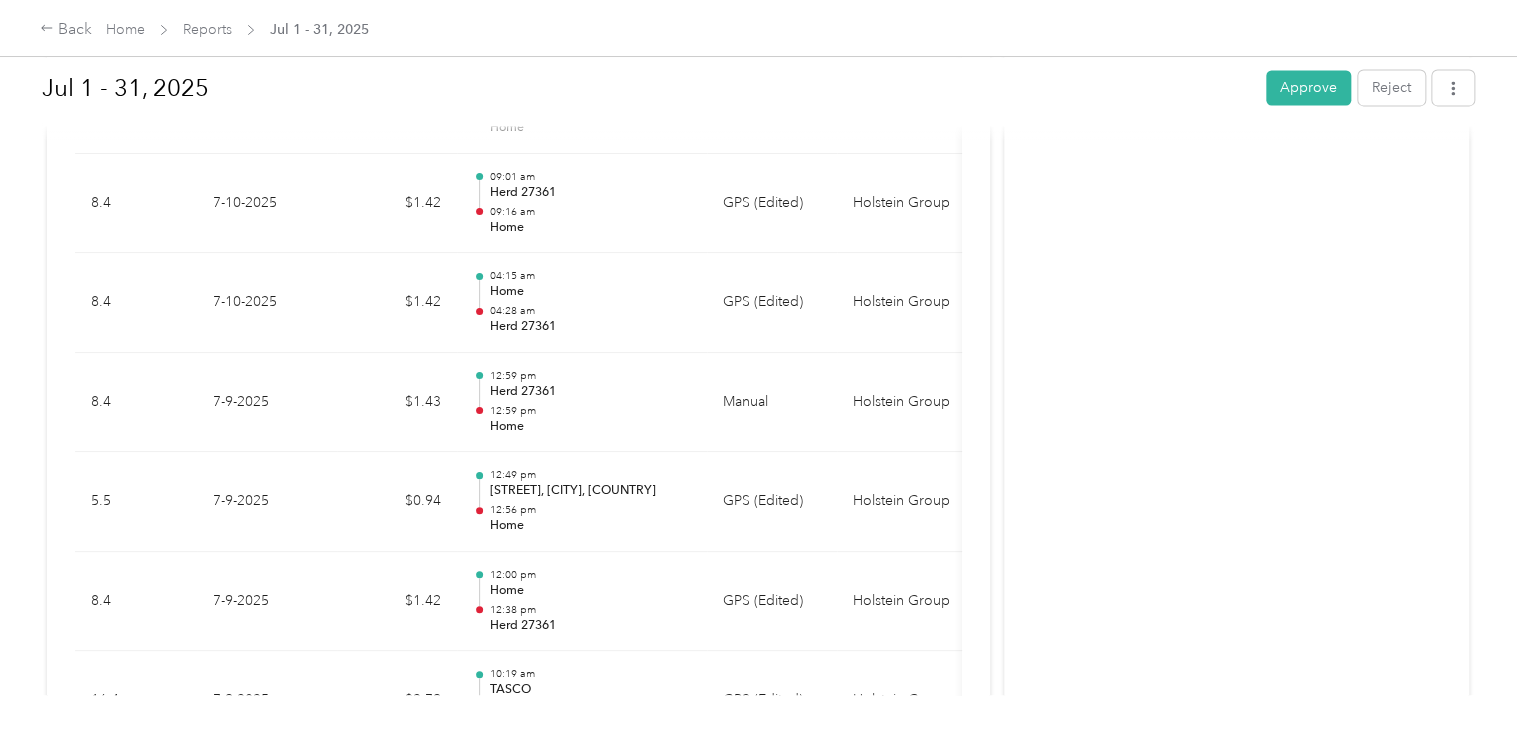 scroll, scrollTop: 5119, scrollLeft: 0, axis: vertical 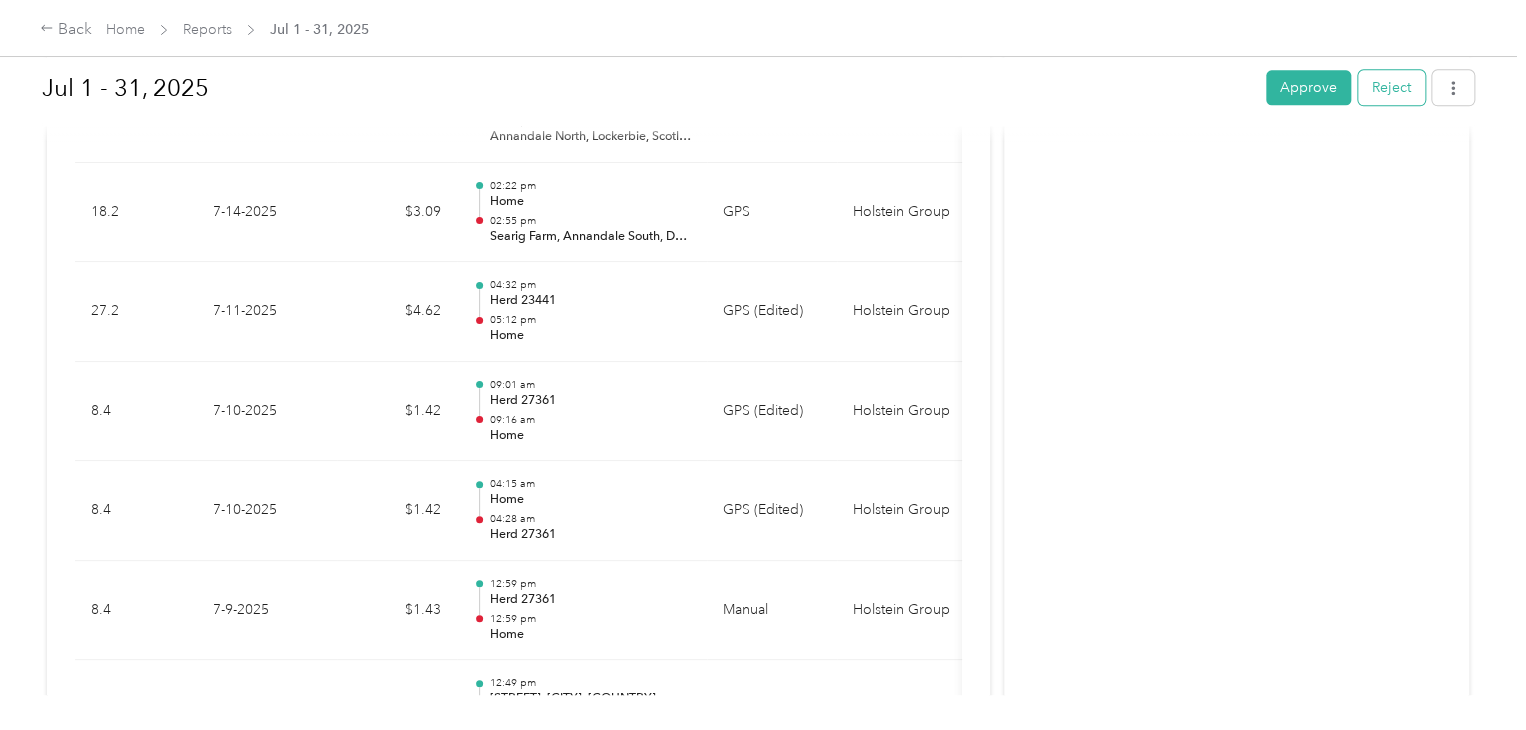 click on "Reject" at bounding box center (1391, 87) 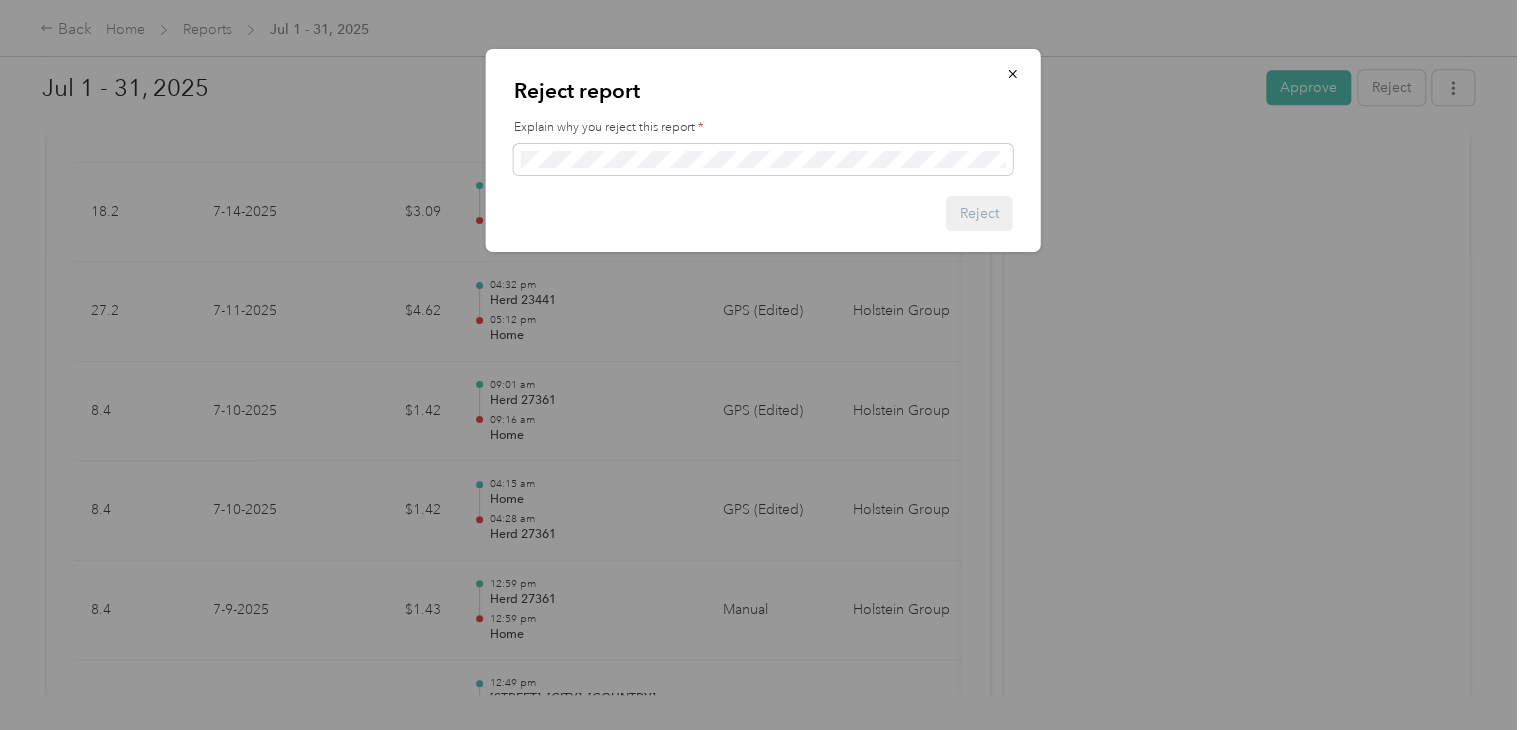 click on "Reject" at bounding box center (763, 213) 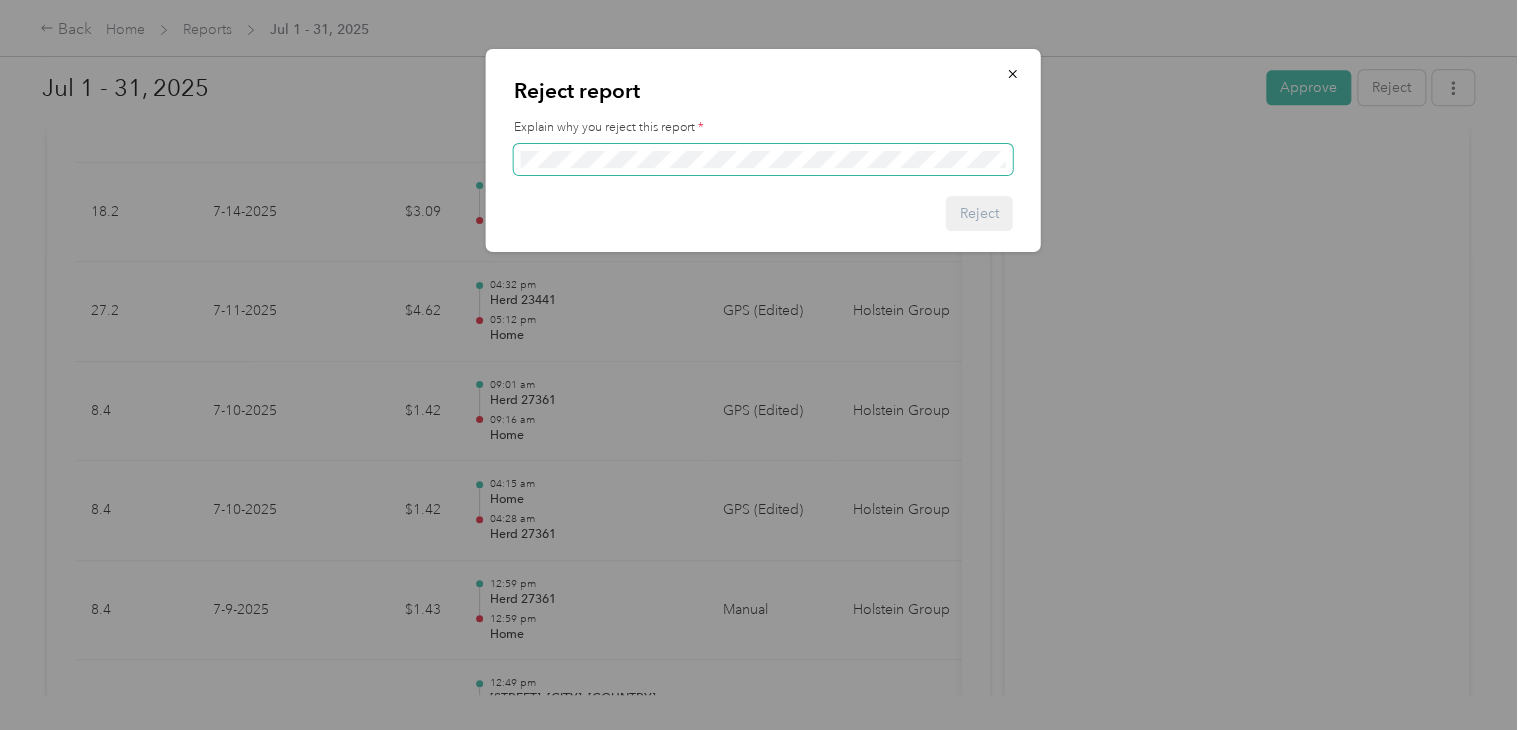 click at bounding box center [763, 160] 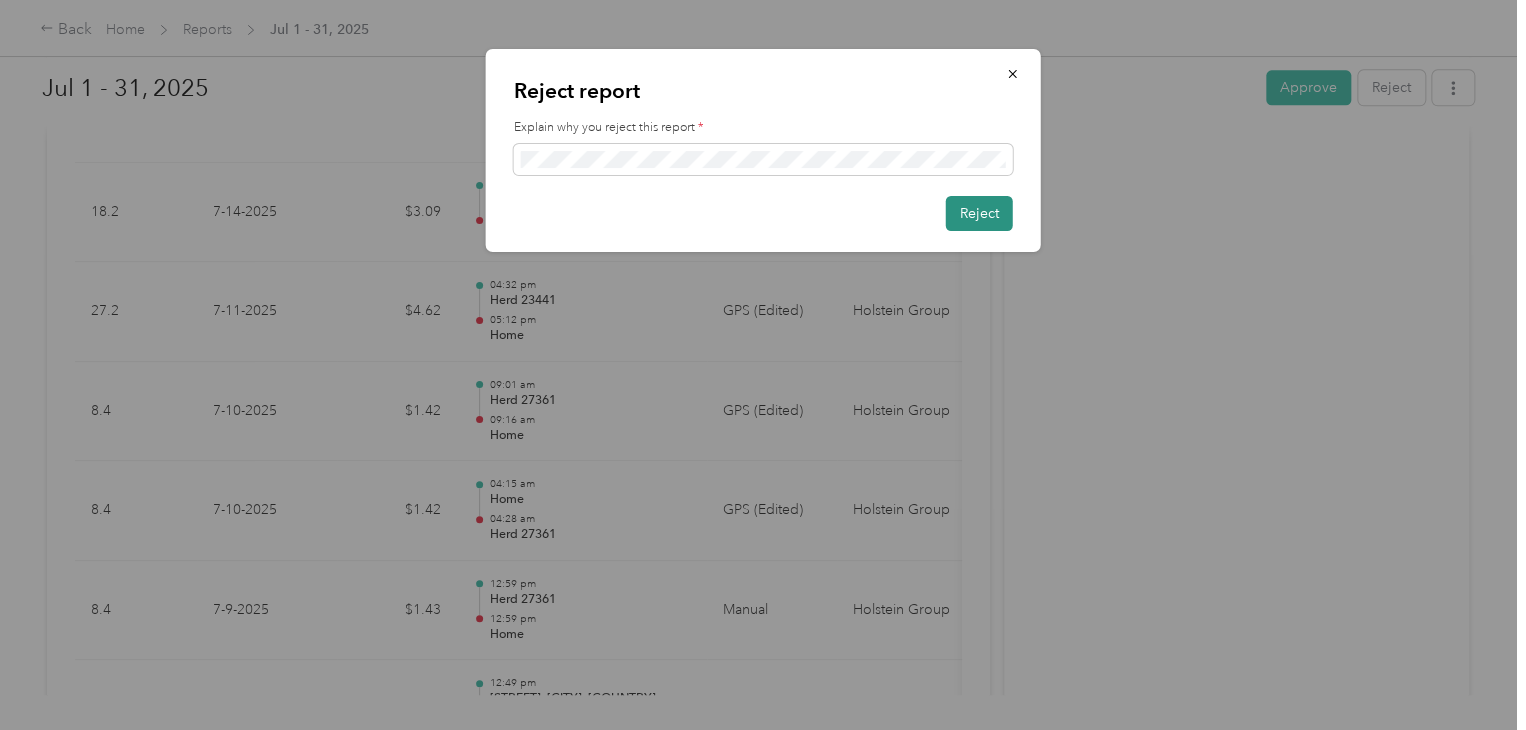 click on "Reject" at bounding box center [979, 213] 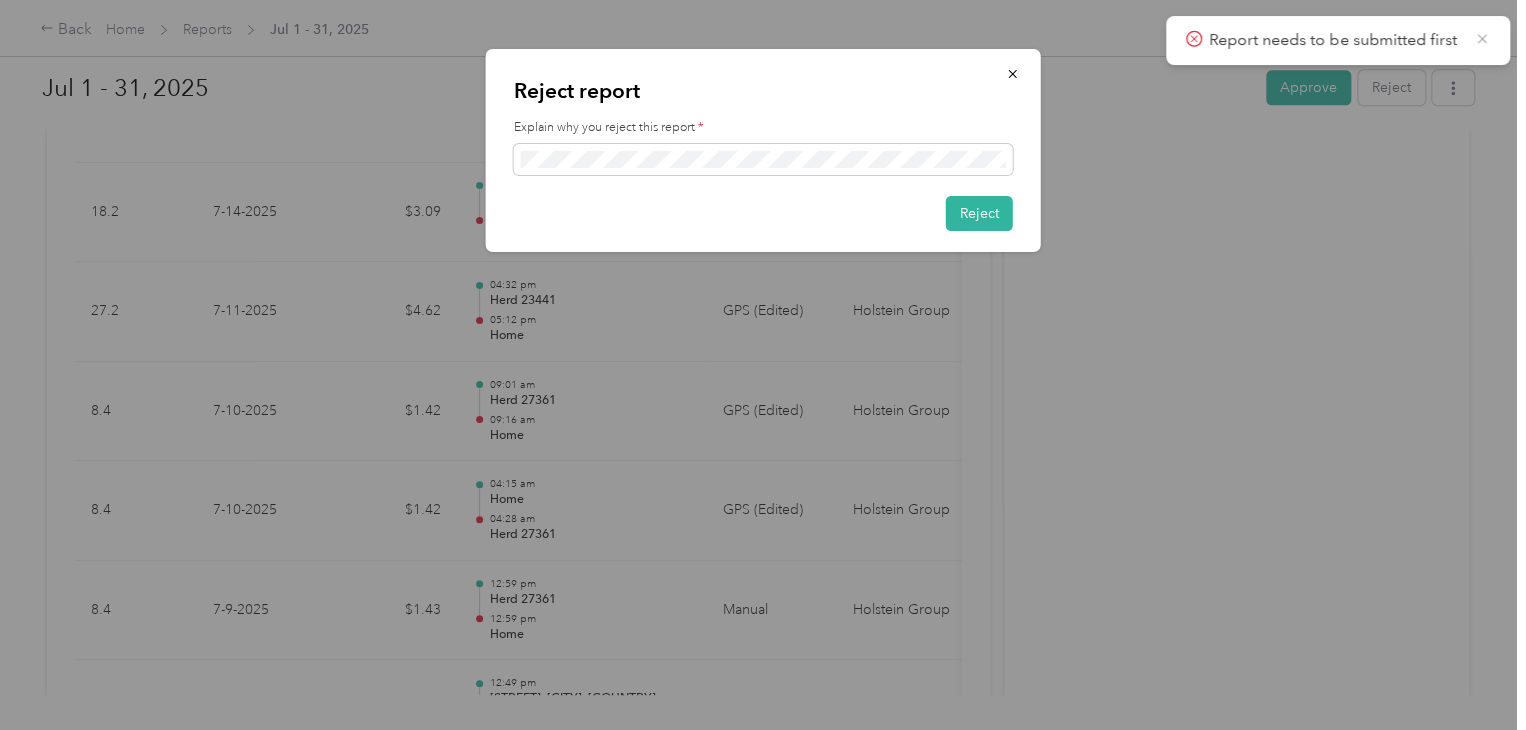 click 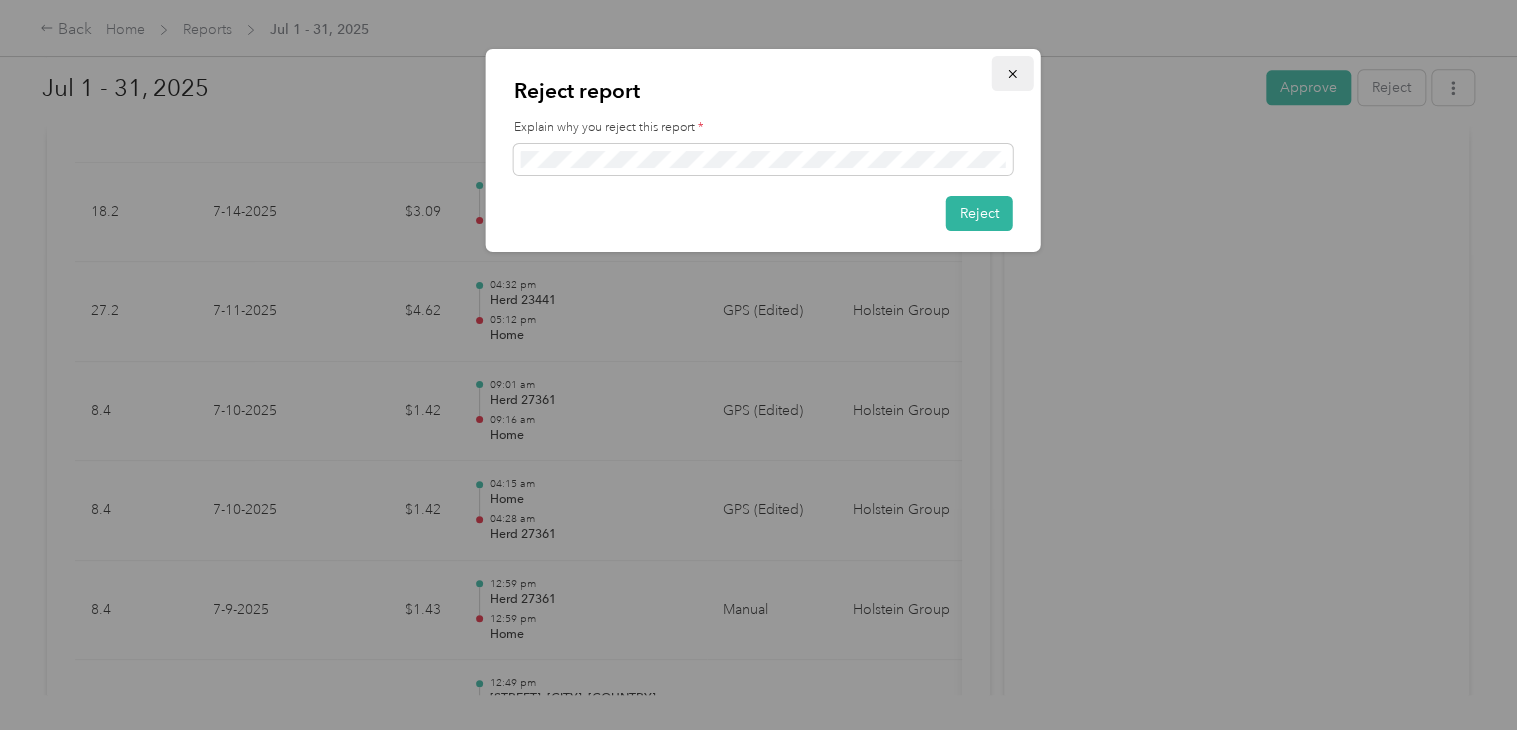 click at bounding box center (1013, 73) 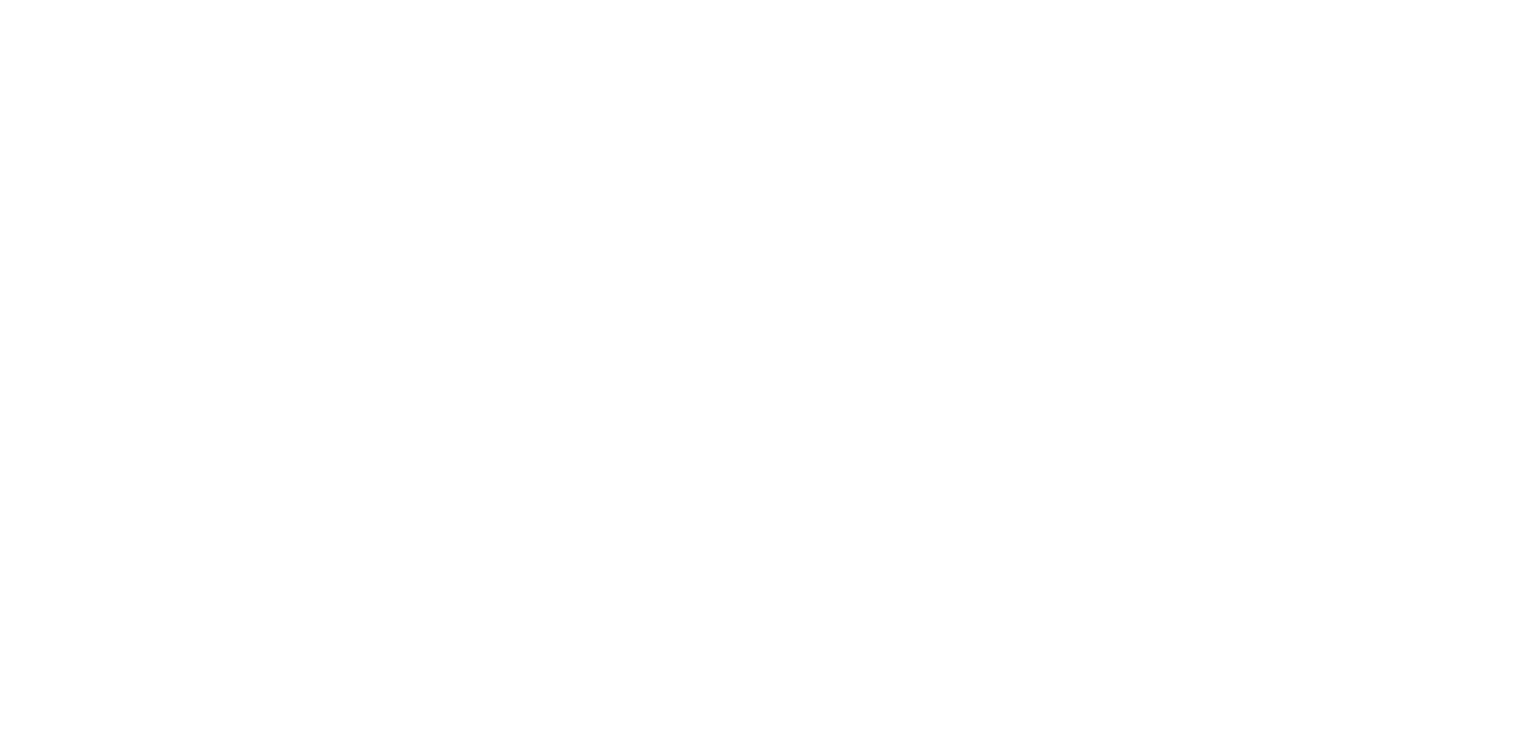 scroll, scrollTop: 0, scrollLeft: 0, axis: both 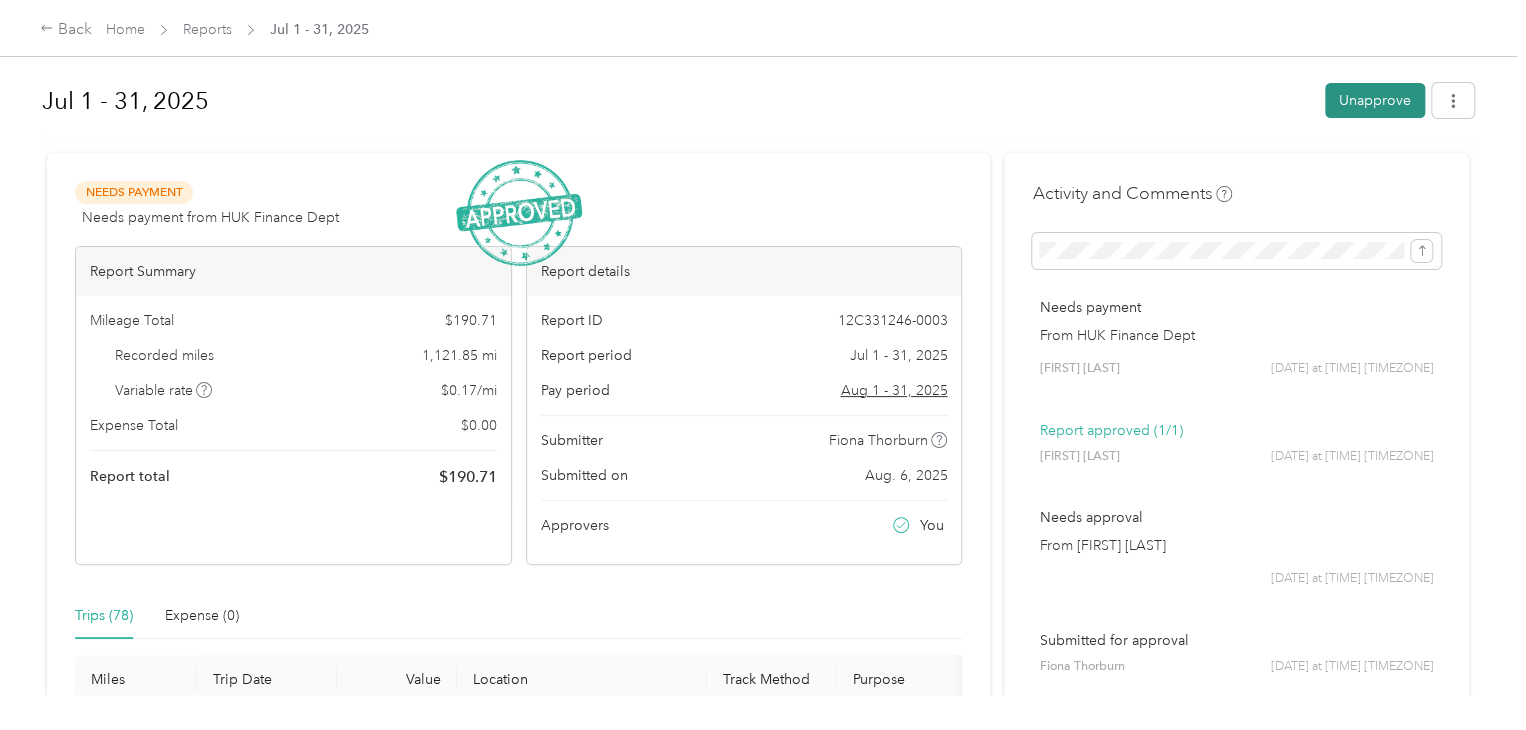 click on "Unapprove" at bounding box center (1375, 100) 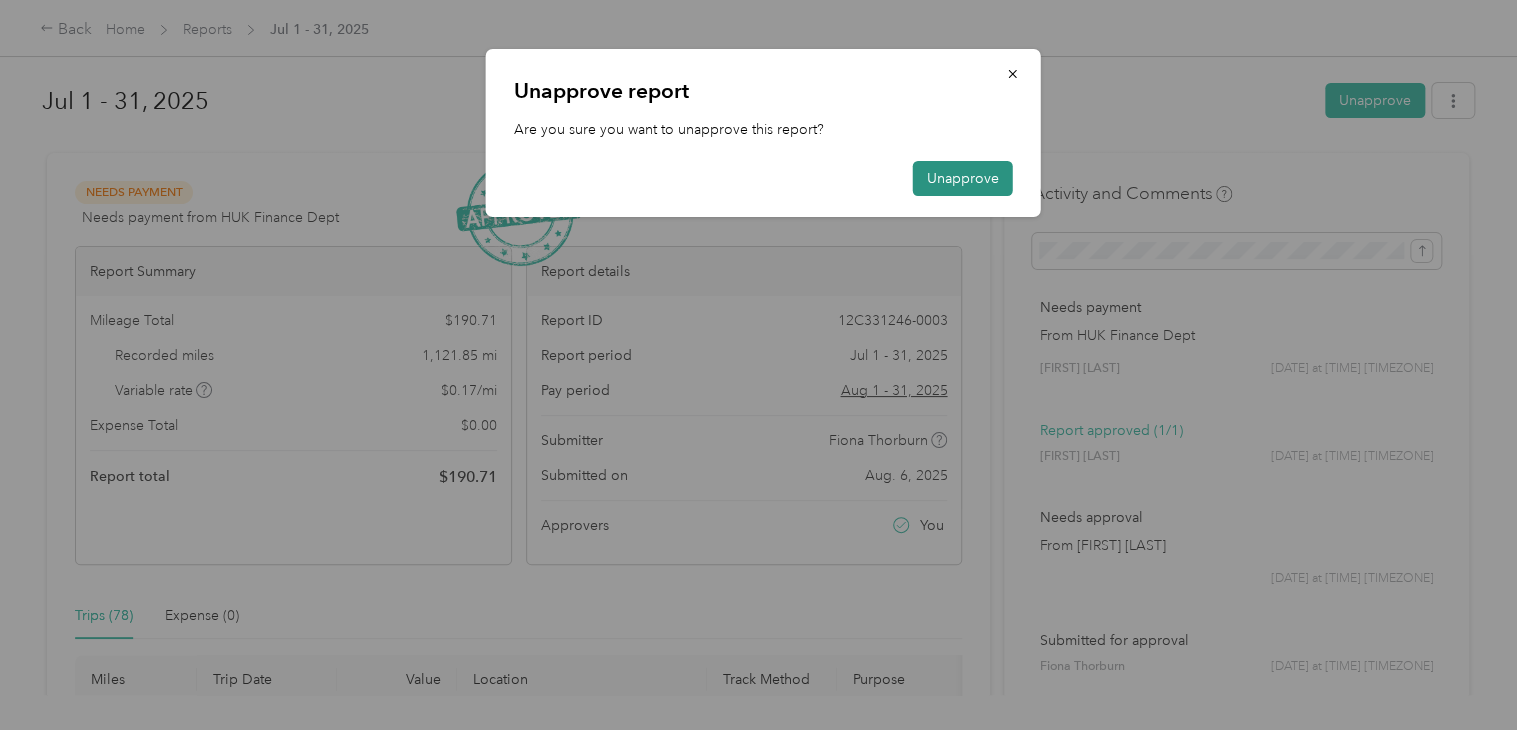 click on "Unapprove" at bounding box center (963, 178) 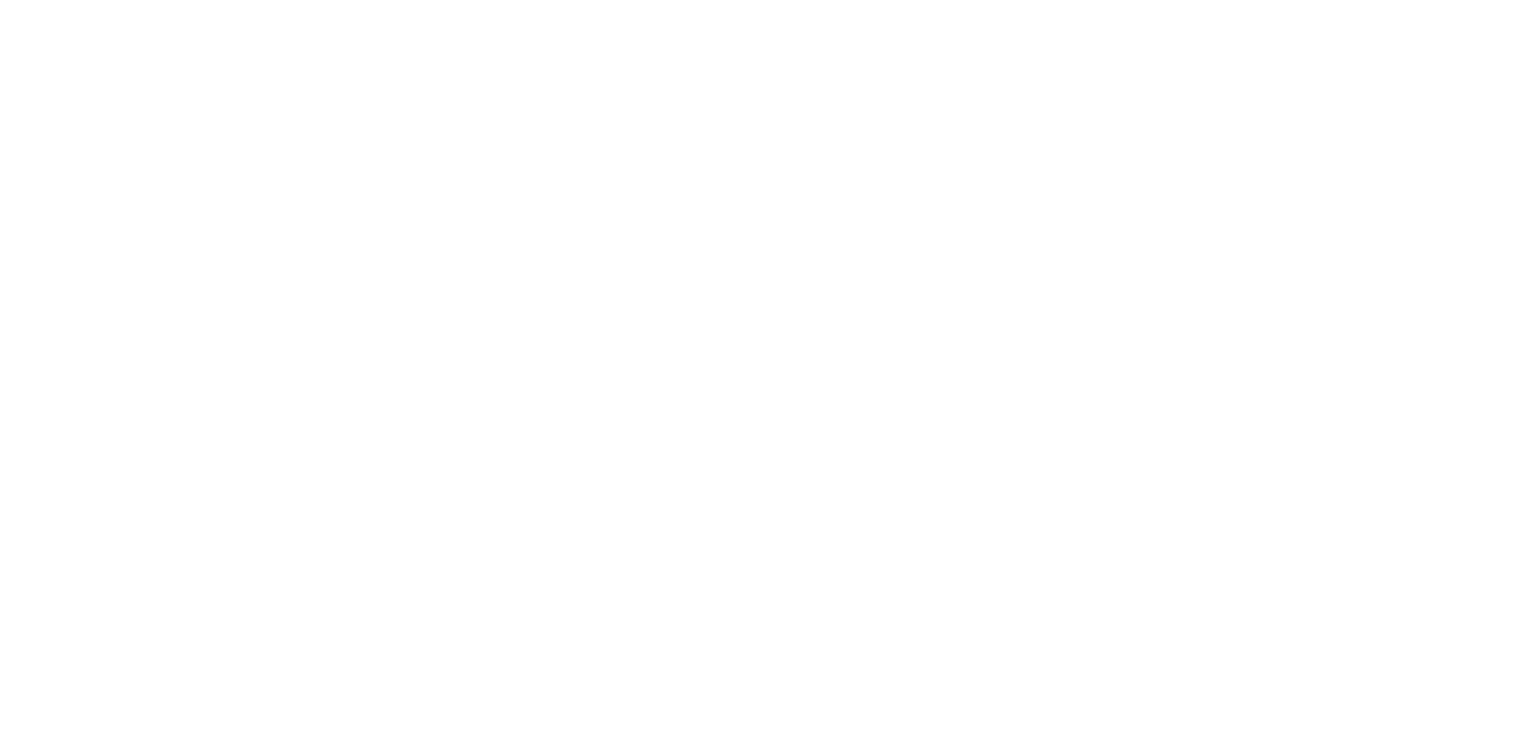 scroll, scrollTop: 0, scrollLeft: 0, axis: both 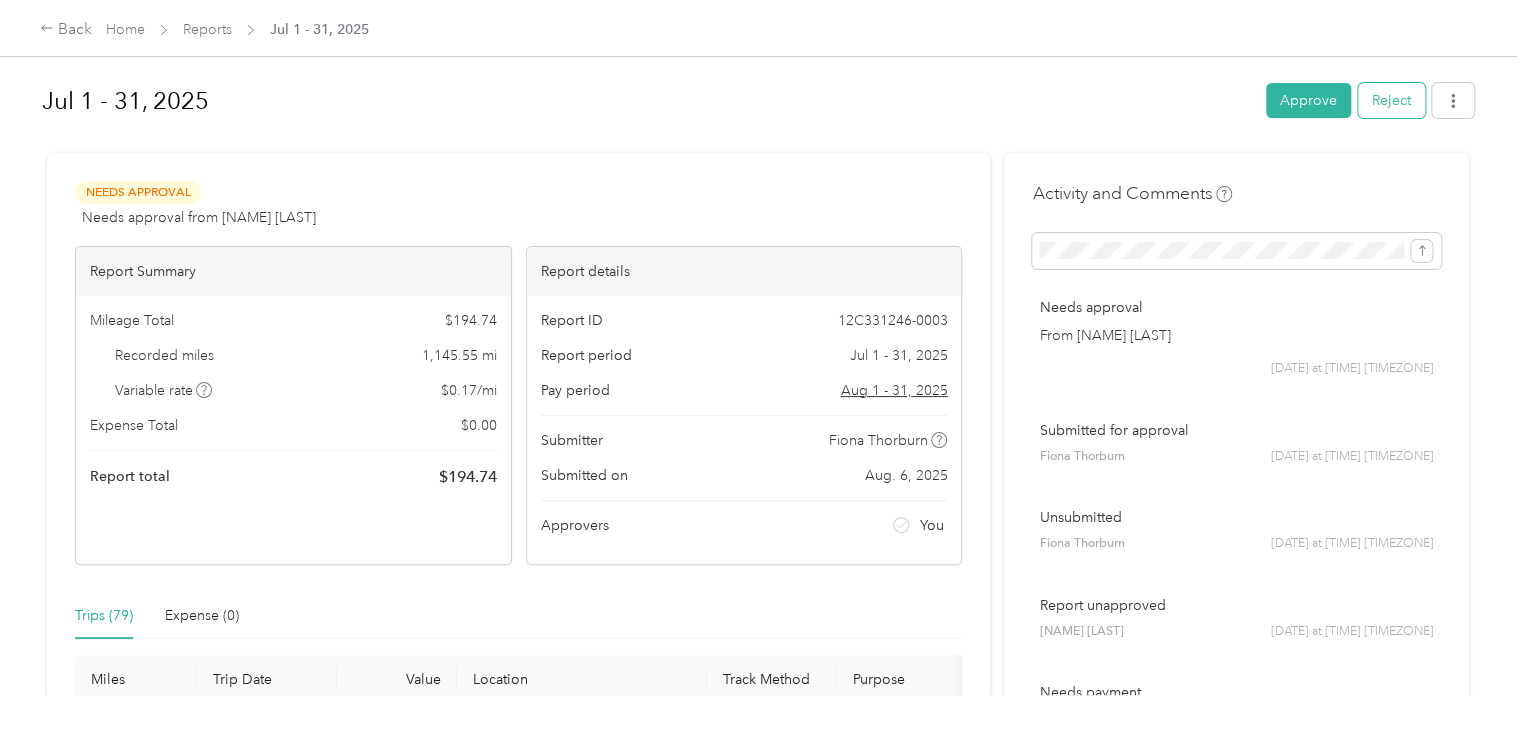 click on "Reject" at bounding box center (1391, 100) 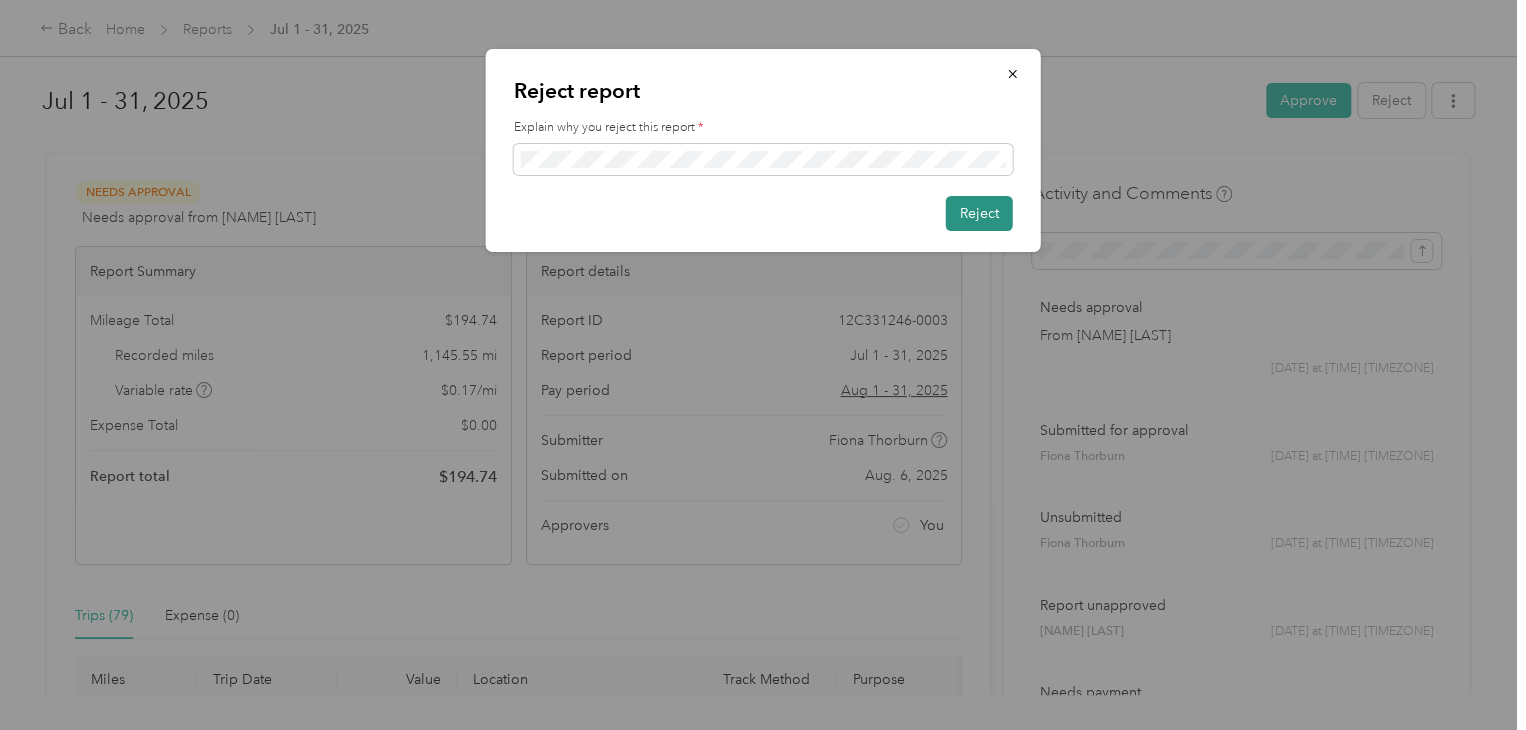click on "Reject" at bounding box center [979, 213] 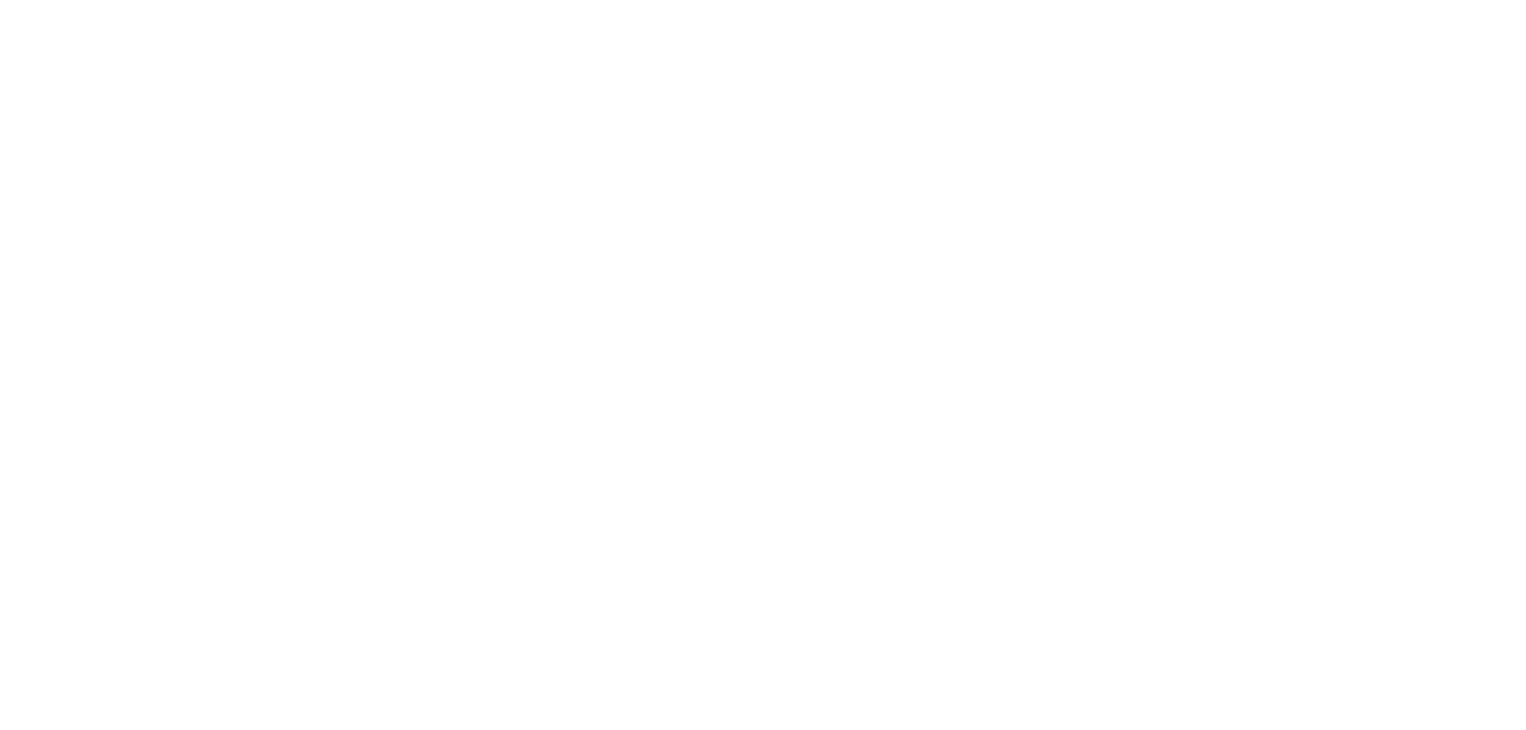 scroll, scrollTop: 0, scrollLeft: 0, axis: both 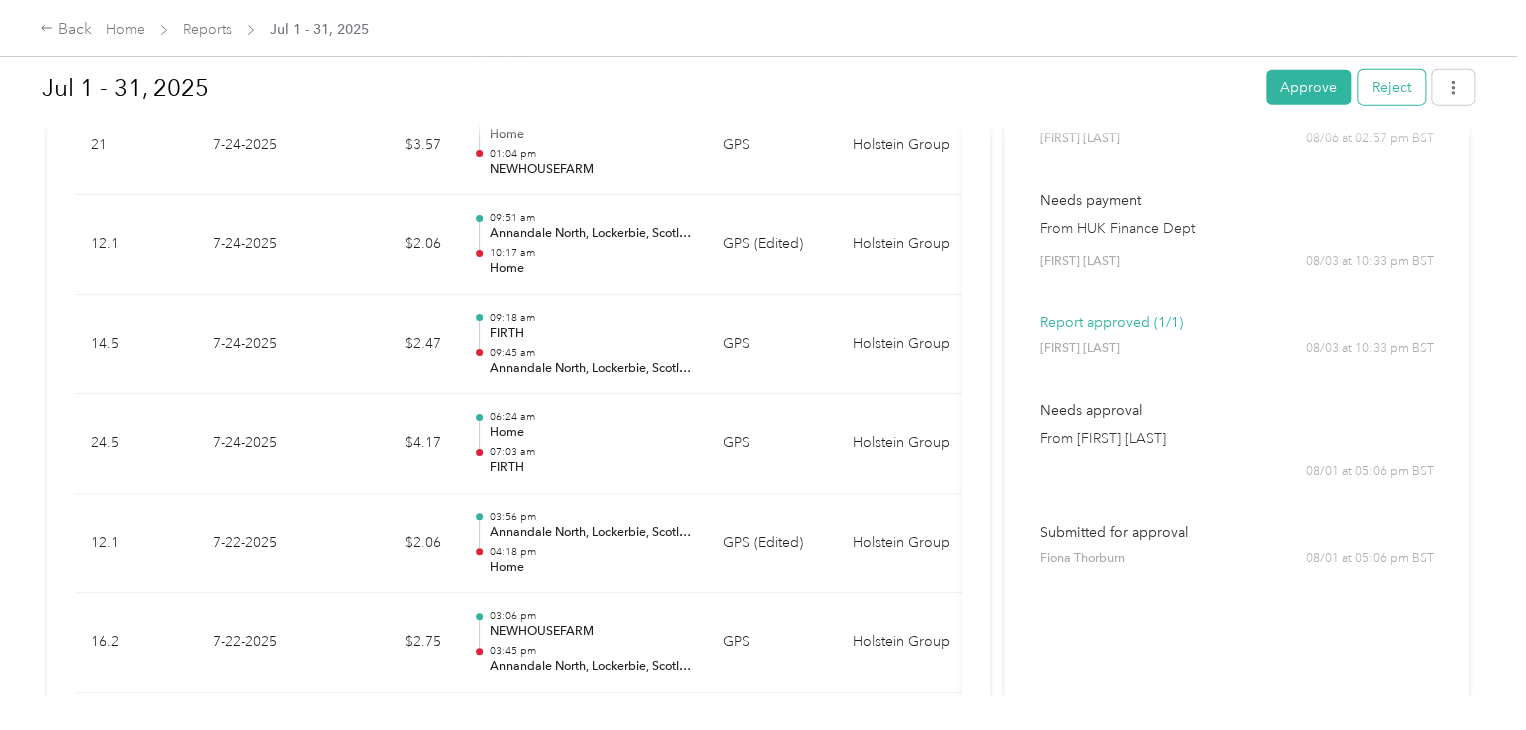 click on "Reject" at bounding box center [1391, 87] 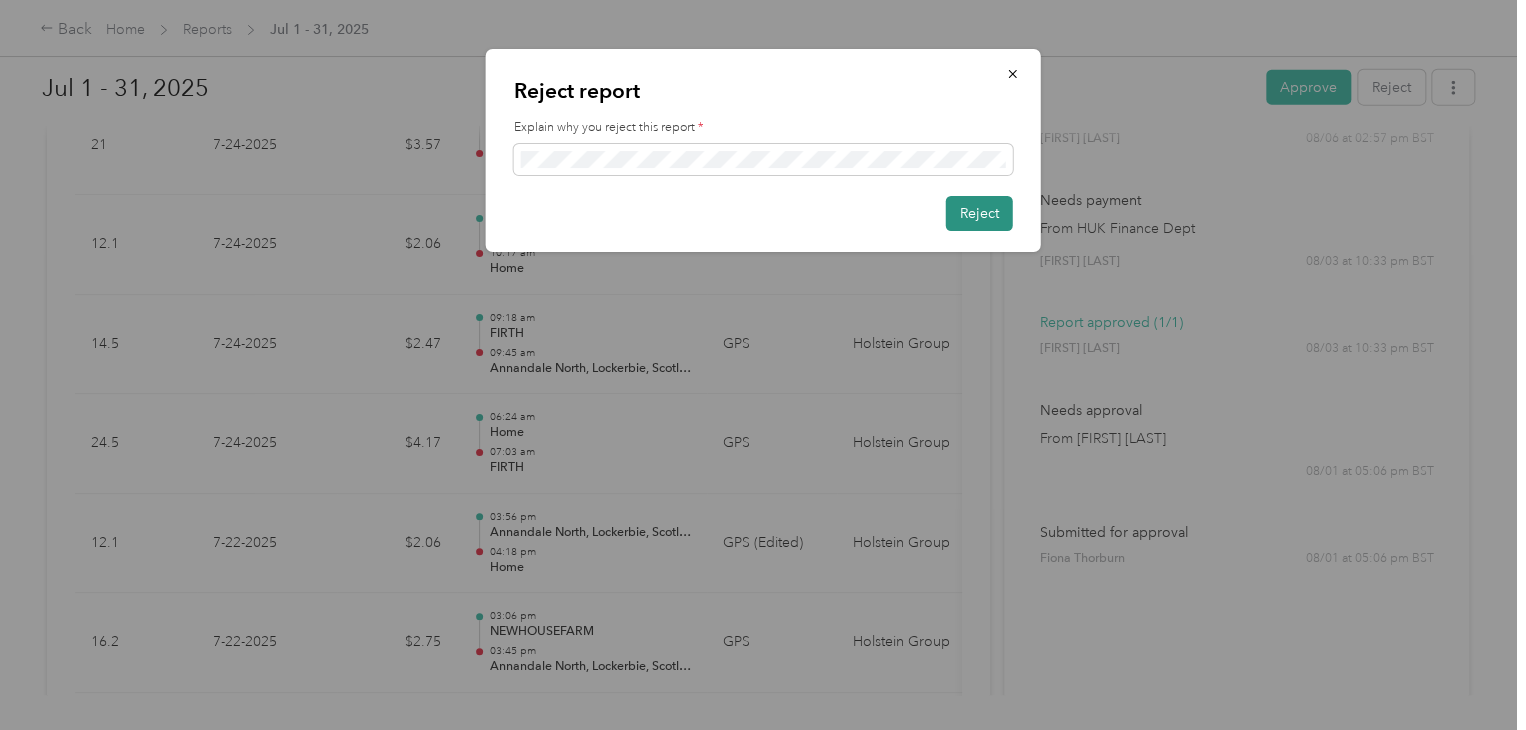click on "Reject" at bounding box center (979, 213) 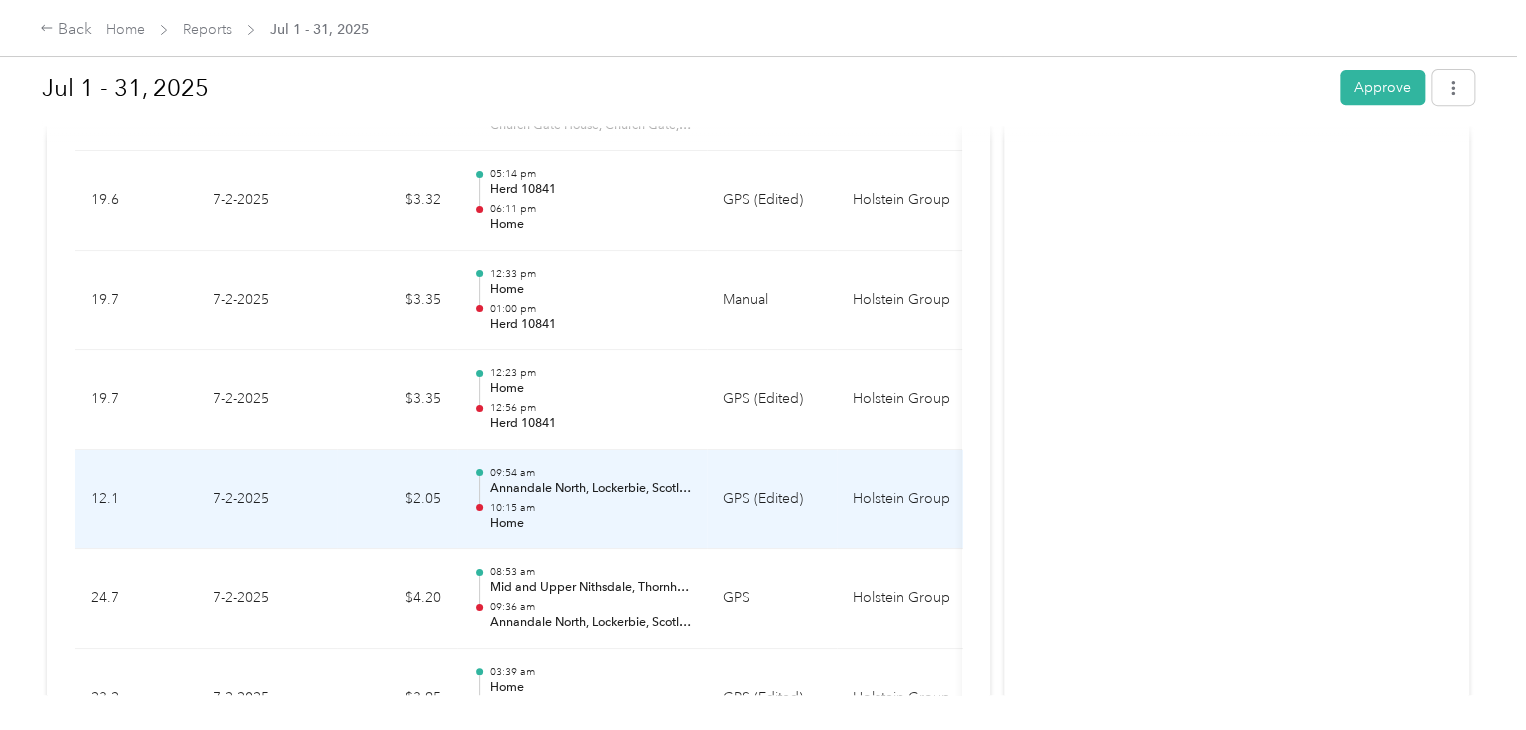 scroll, scrollTop: 7916, scrollLeft: 0, axis: vertical 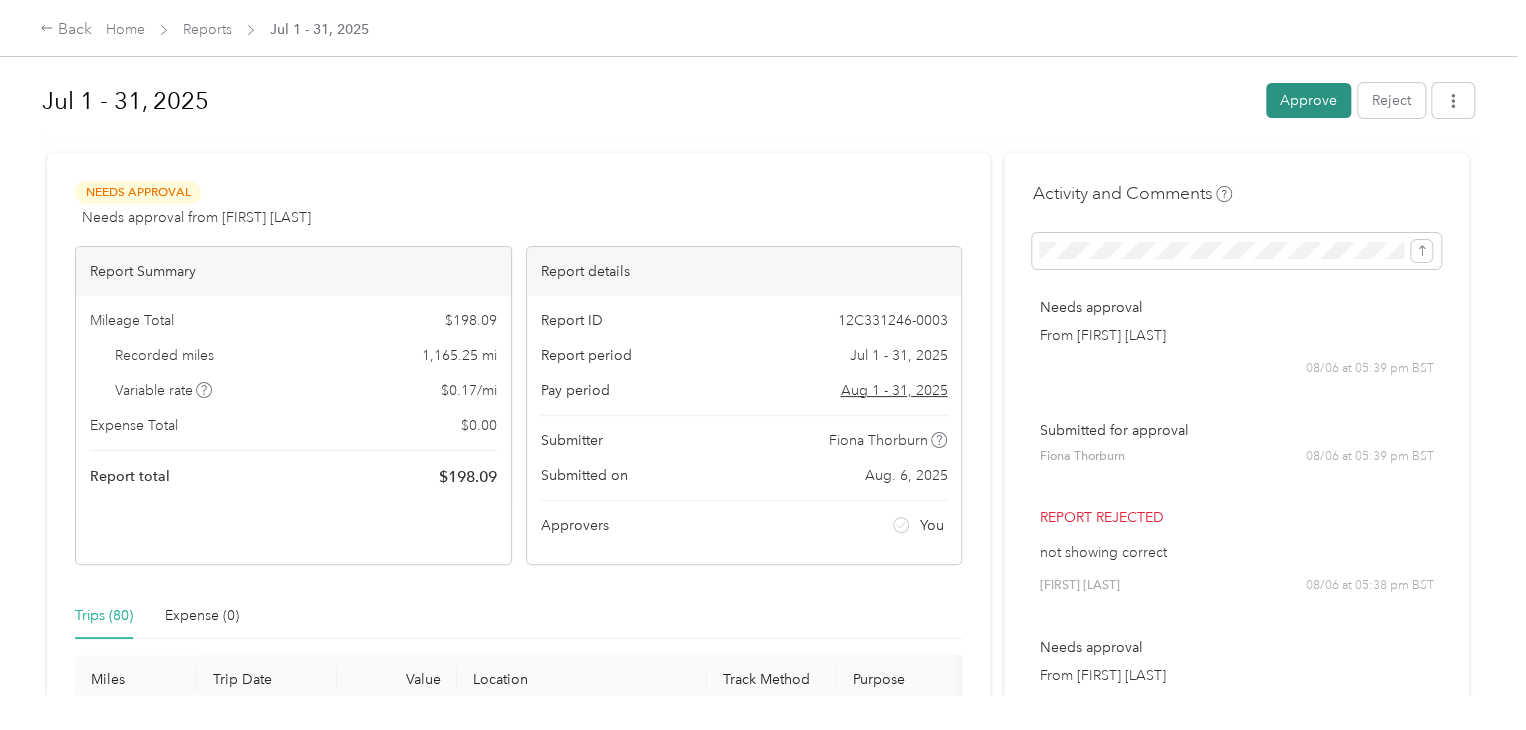 click on "Approve" at bounding box center (1308, 100) 